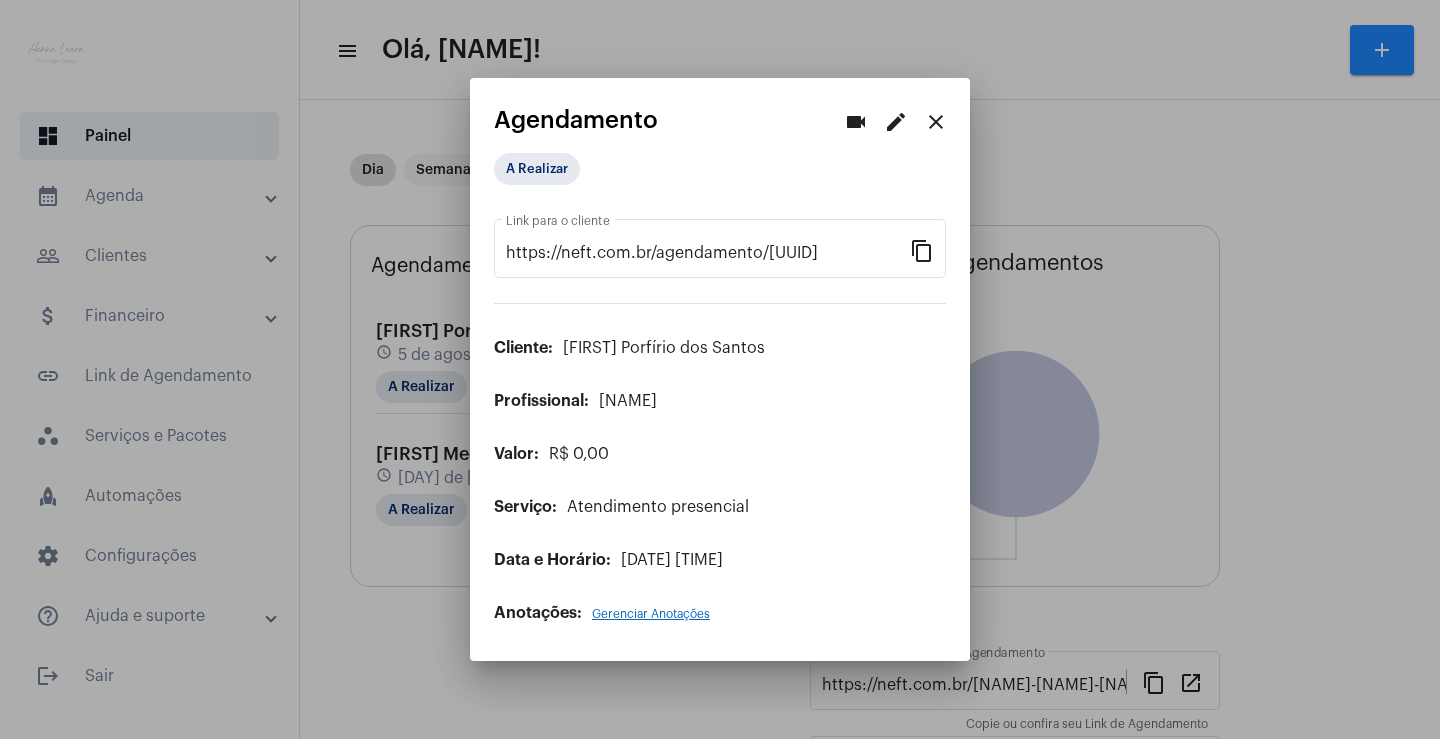 scroll, scrollTop: 0, scrollLeft: 0, axis: both 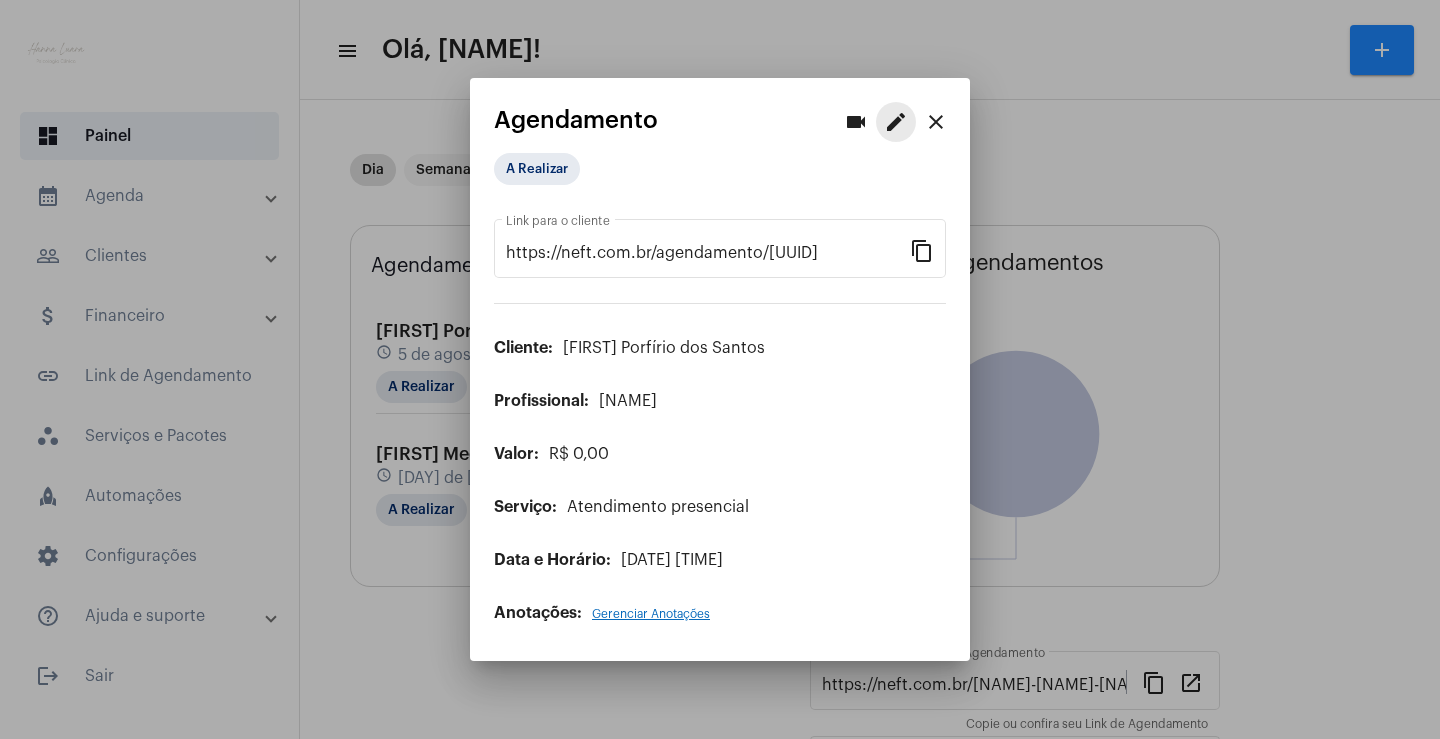 click on "edit" at bounding box center (896, 122) 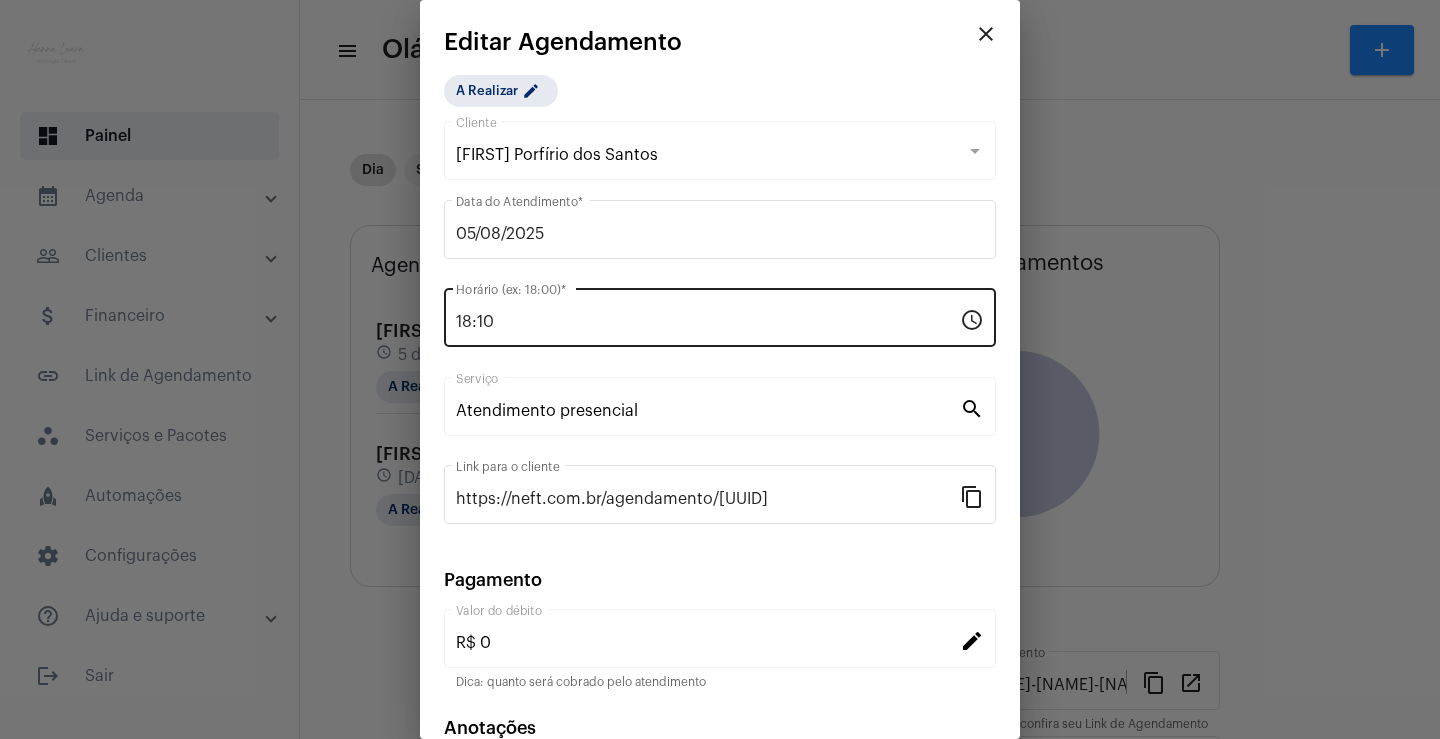 click on "18:10" at bounding box center [708, 322] 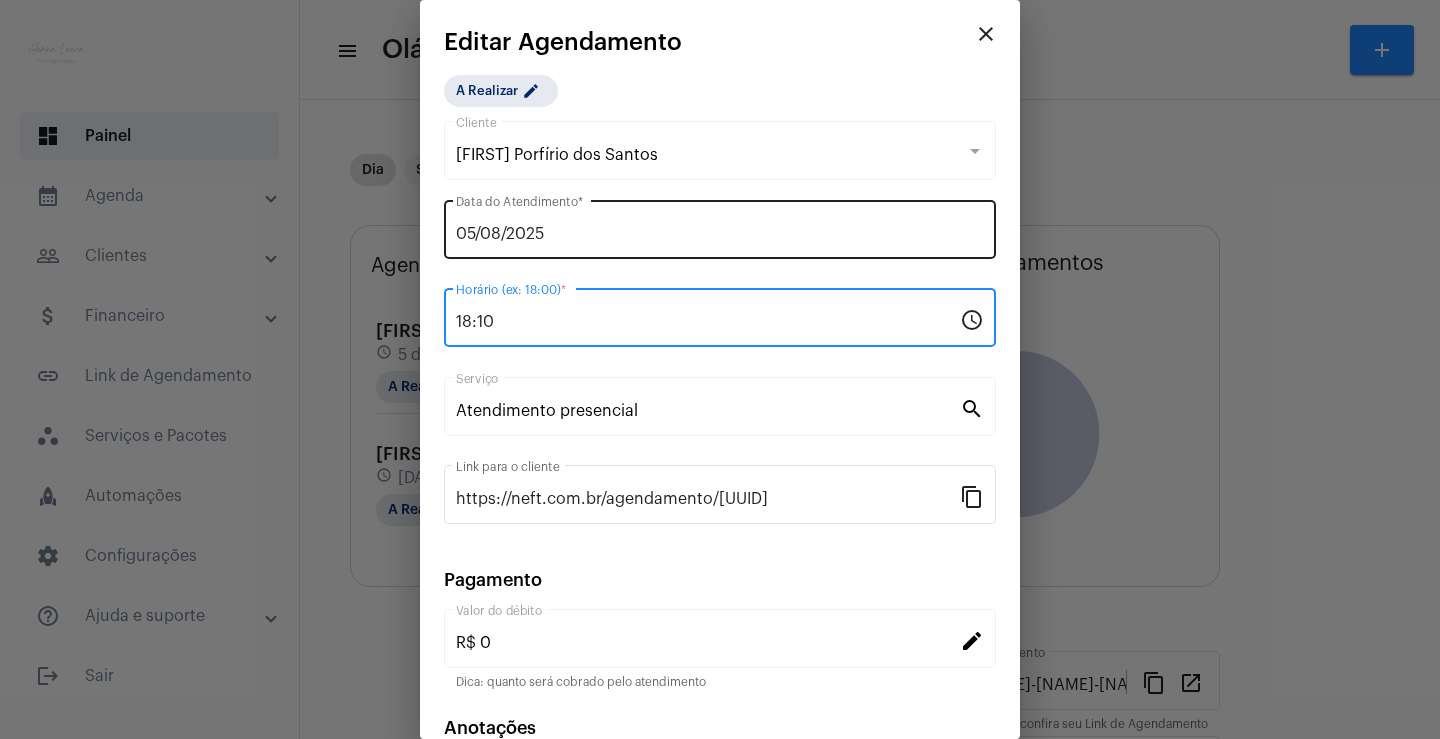 click on "05/08/2025" at bounding box center (720, 234) 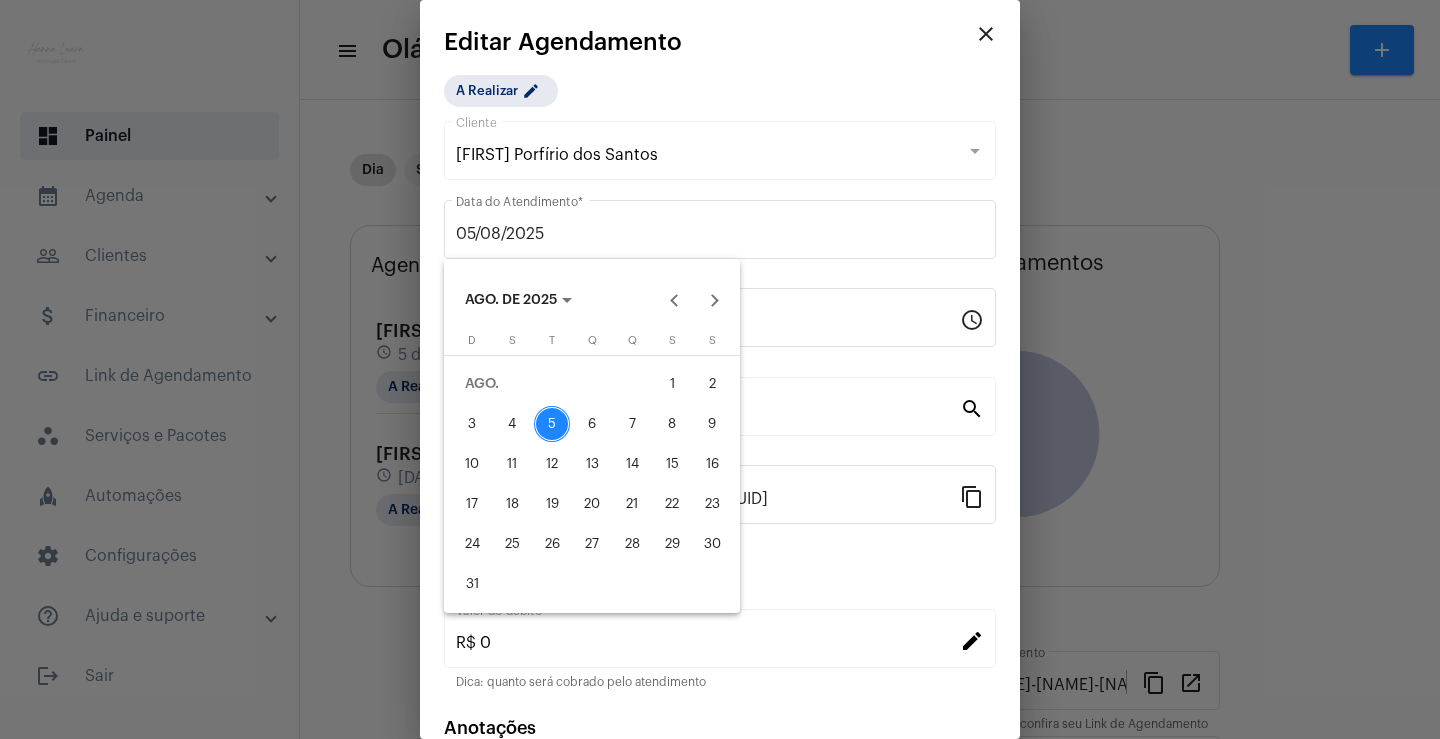 click on "6" at bounding box center [592, 424] 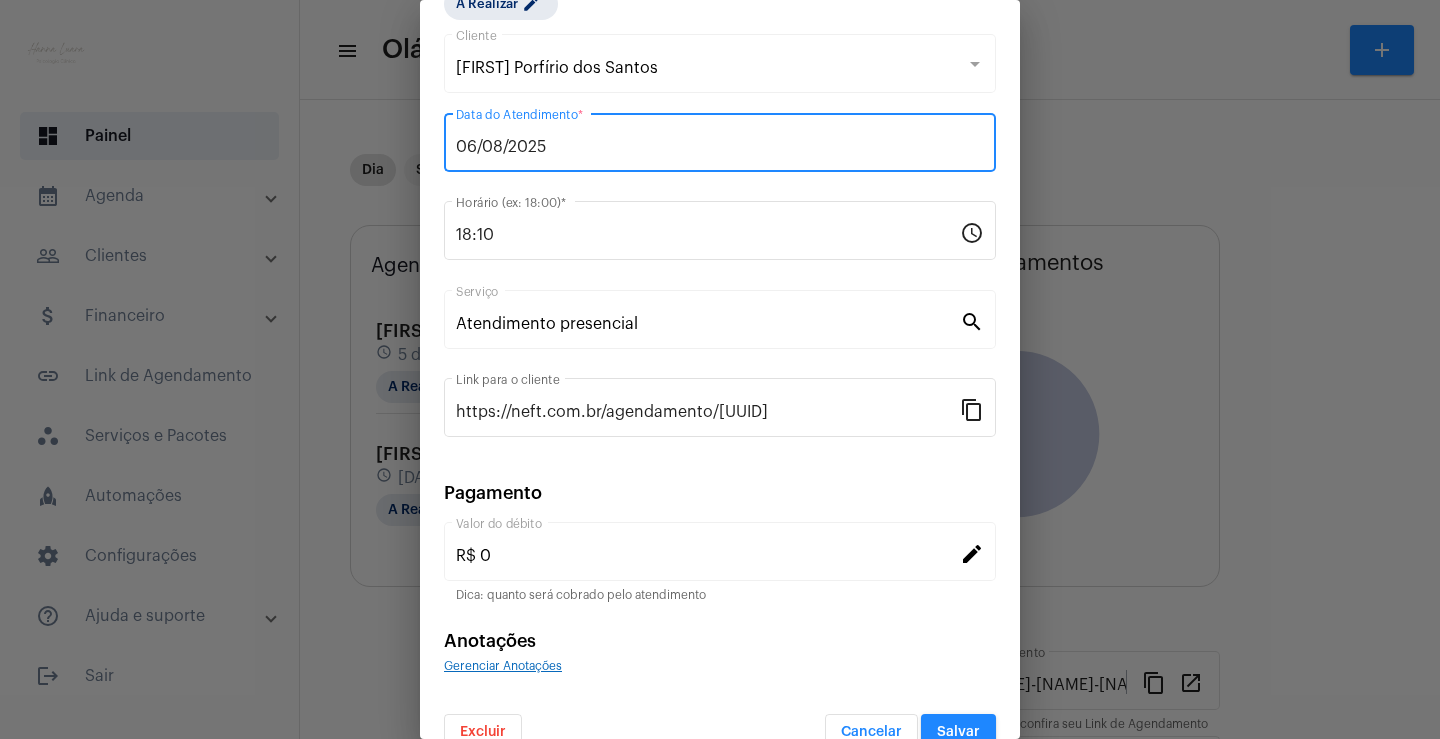 scroll, scrollTop: 122, scrollLeft: 0, axis: vertical 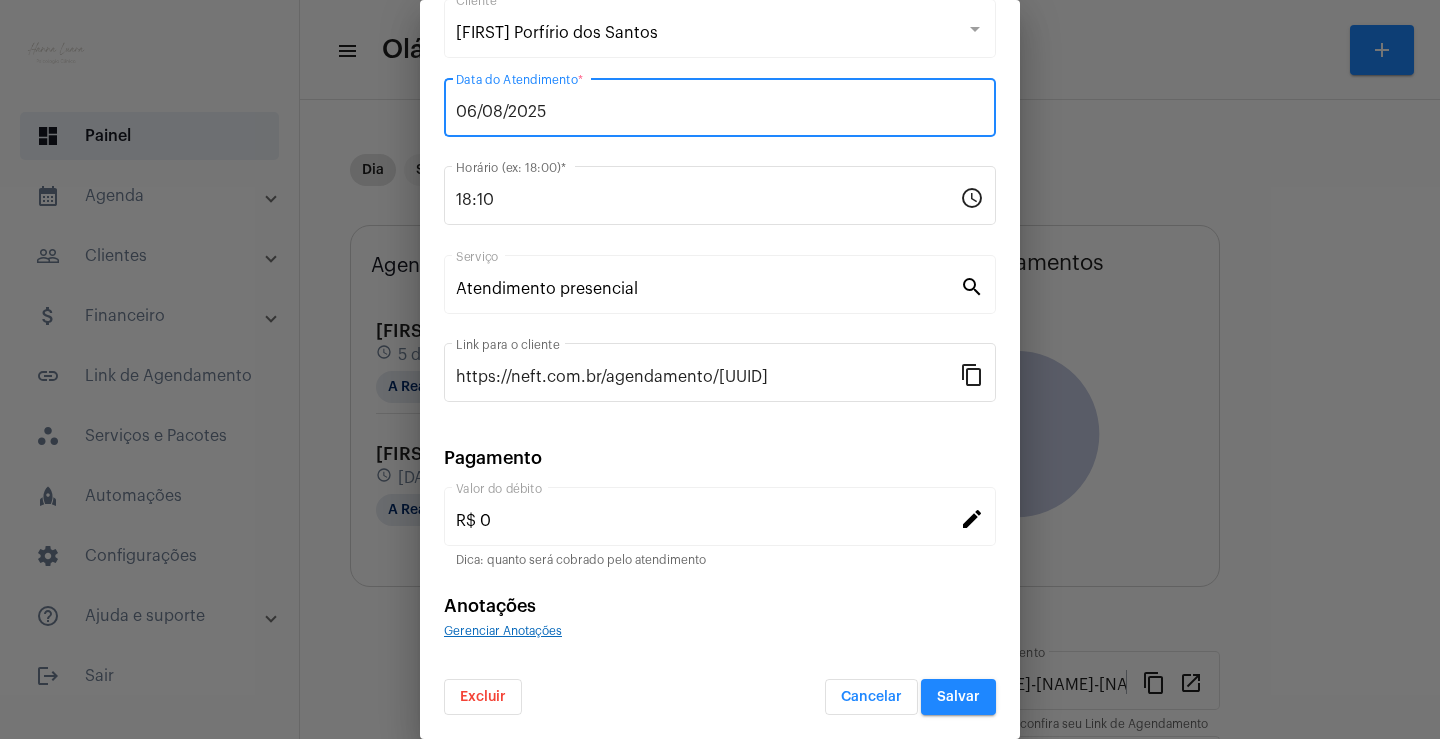 click on "Salvar" at bounding box center [958, 697] 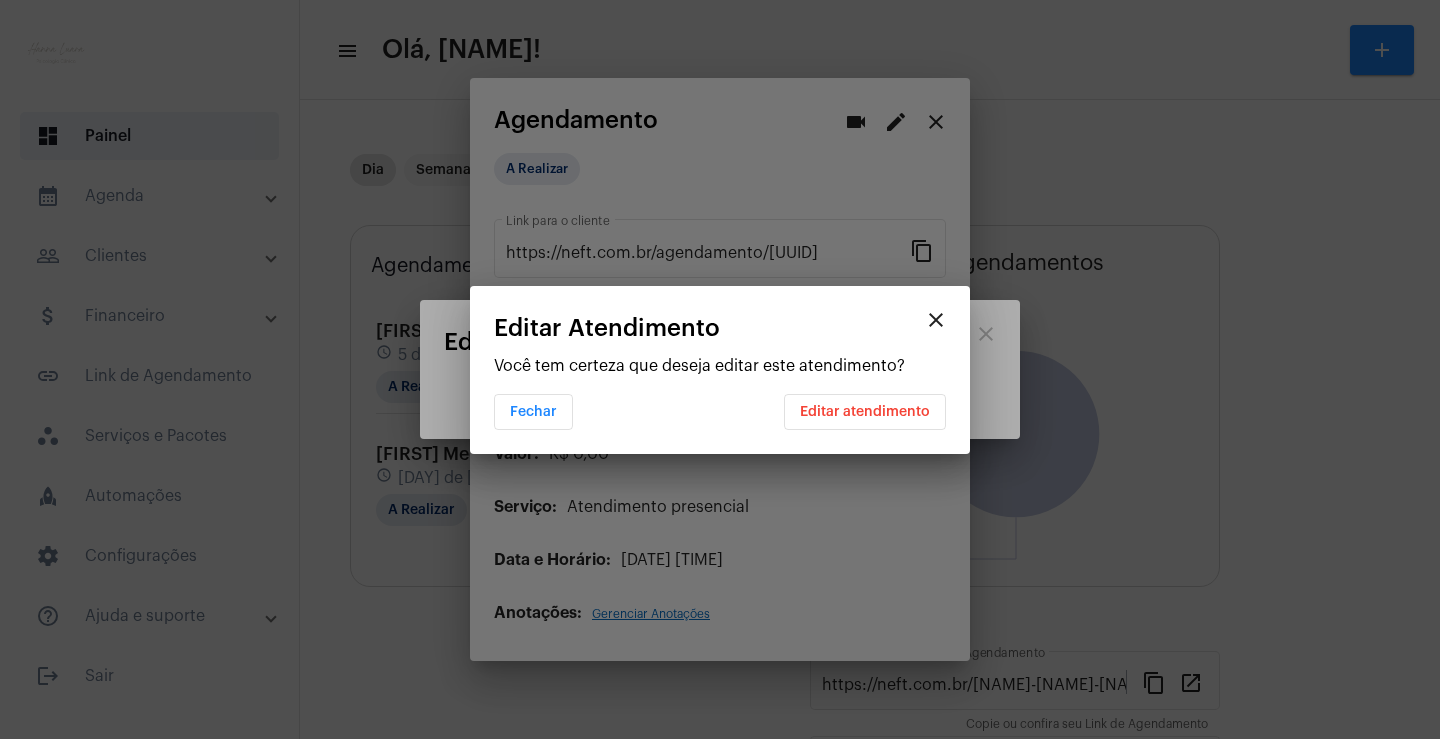 scroll, scrollTop: 0, scrollLeft: 0, axis: both 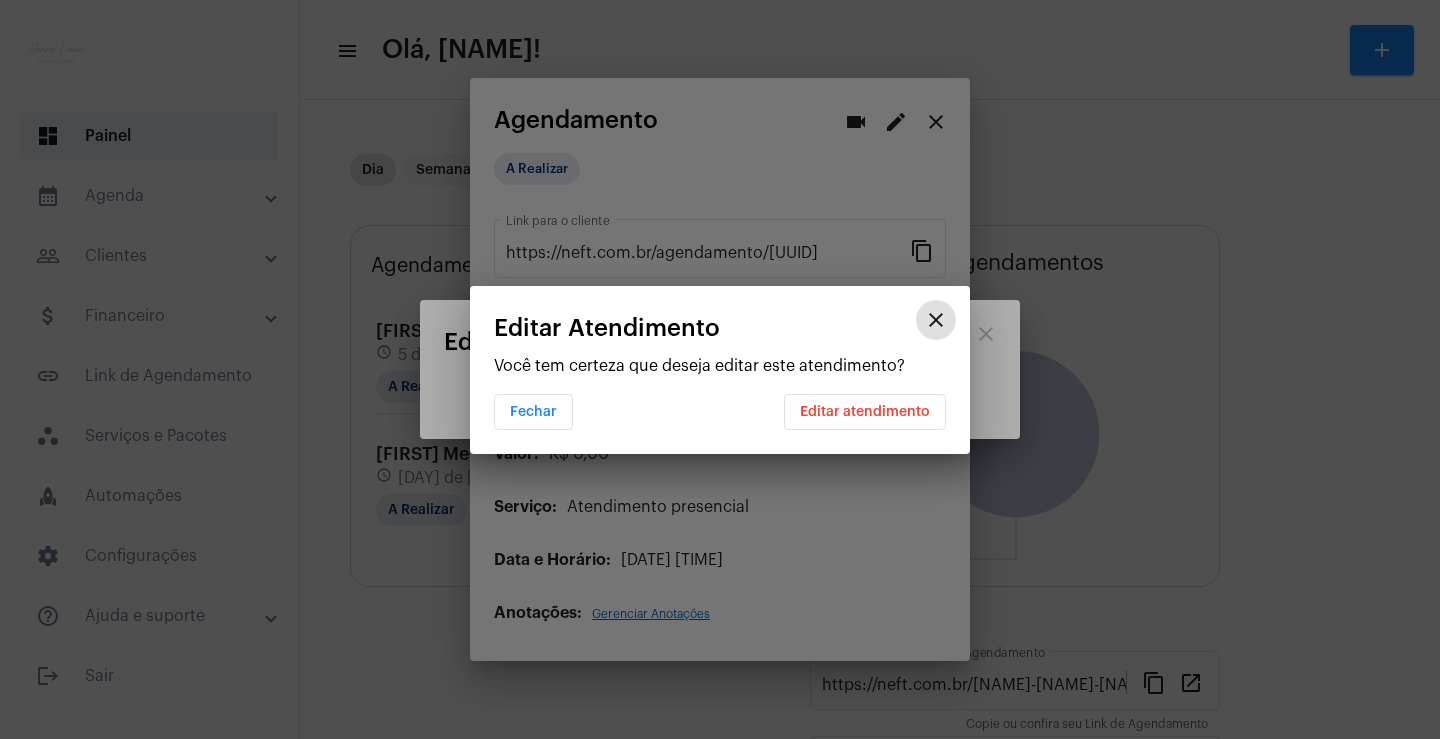 click on "Editar atendimento" at bounding box center [865, 412] 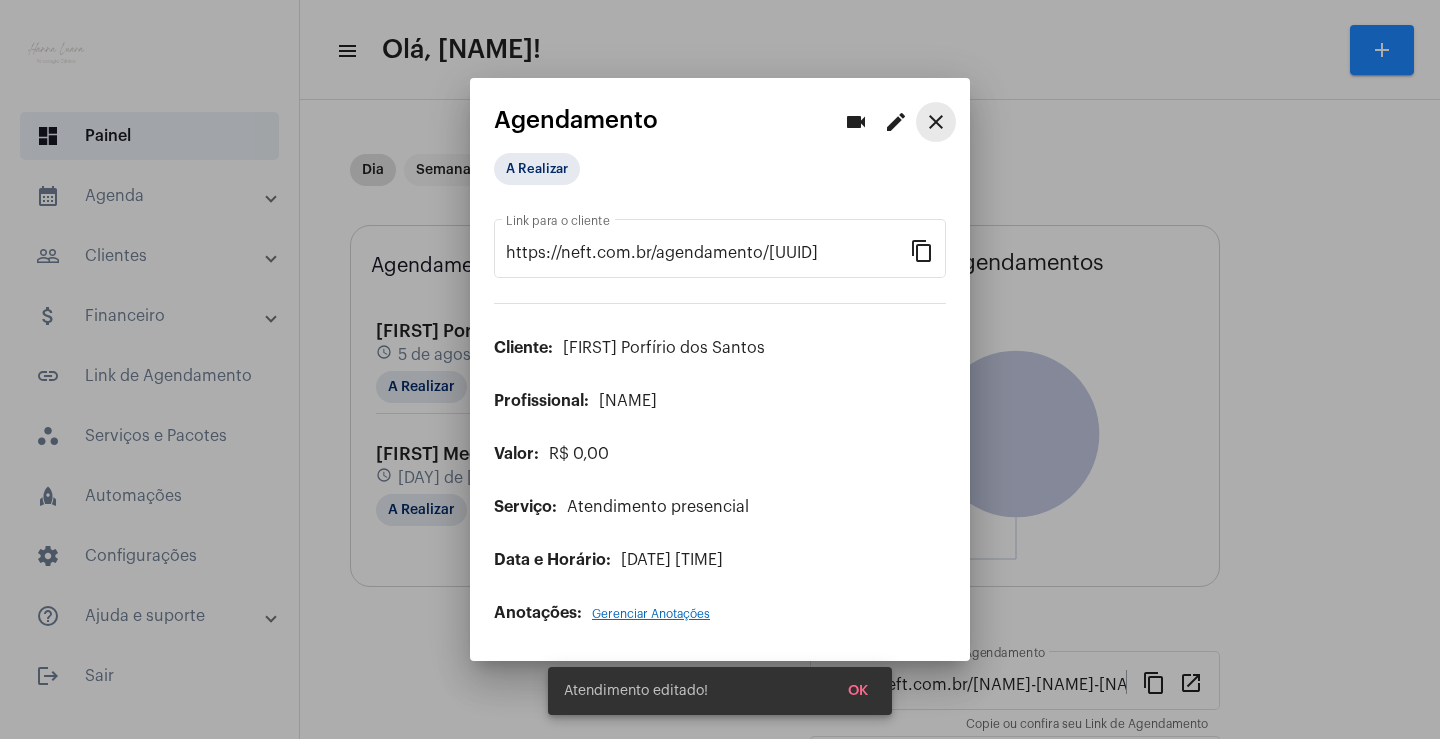 click on "close" at bounding box center [936, 122] 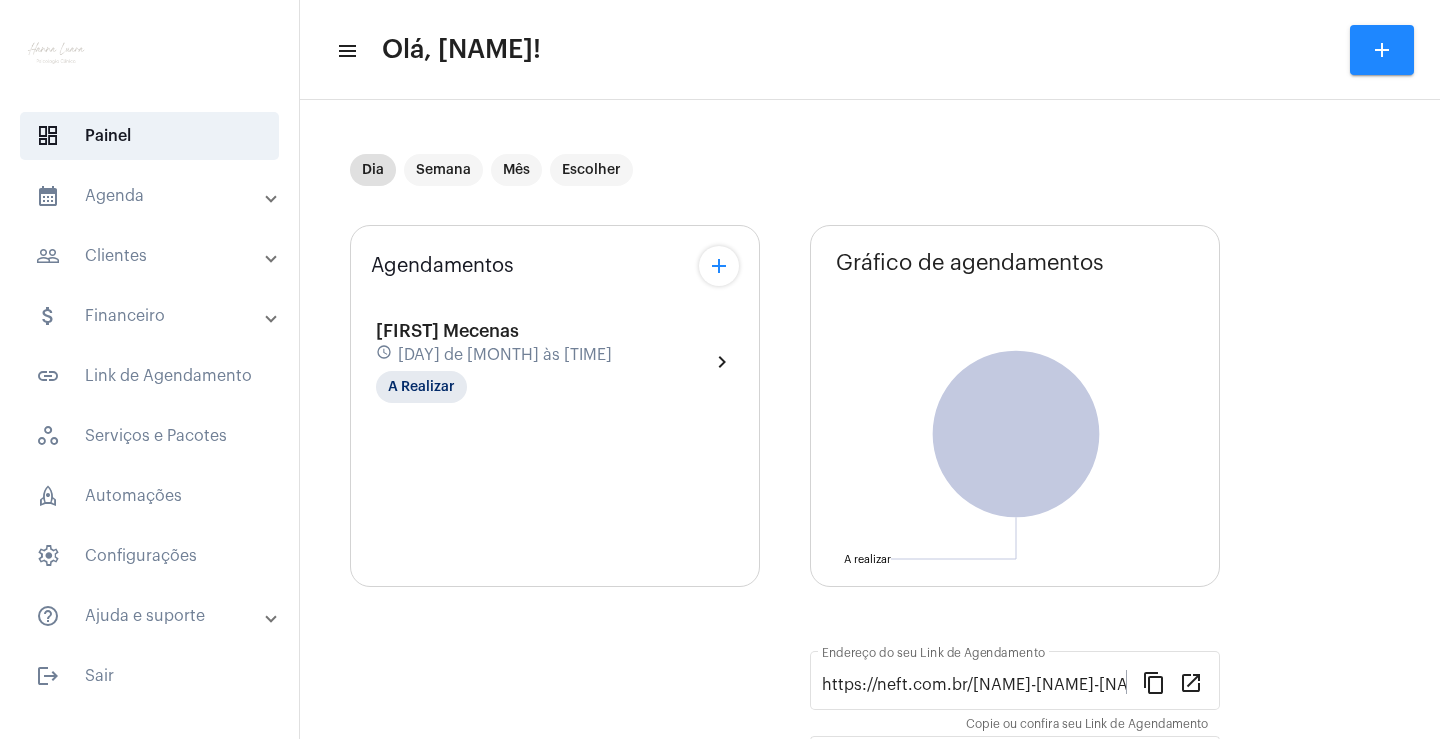 click on "[FIRST] Mecenas schedule [DAY] de [MONTH] às [TIME] A Realizar chevron_right" 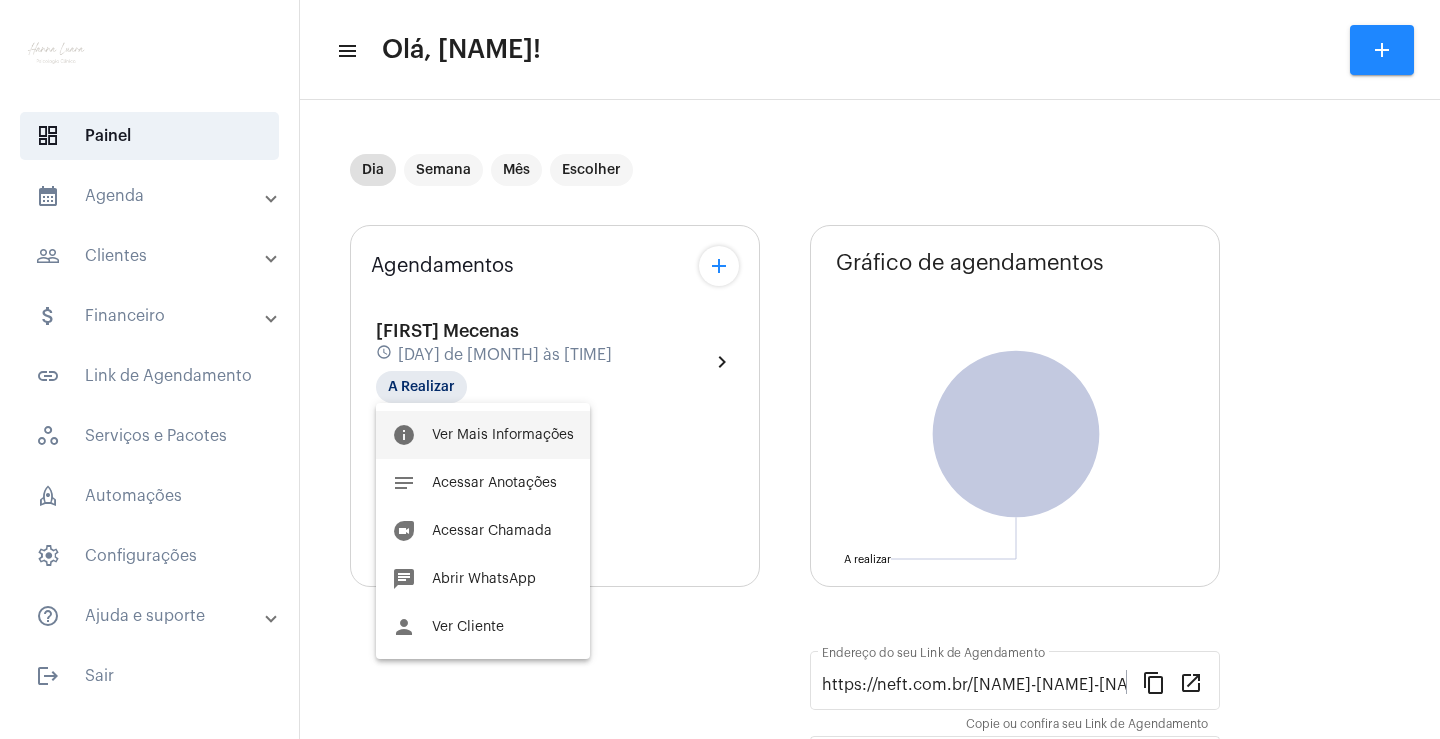 click on "info Ver Mais Informações" at bounding box center (483, 435) 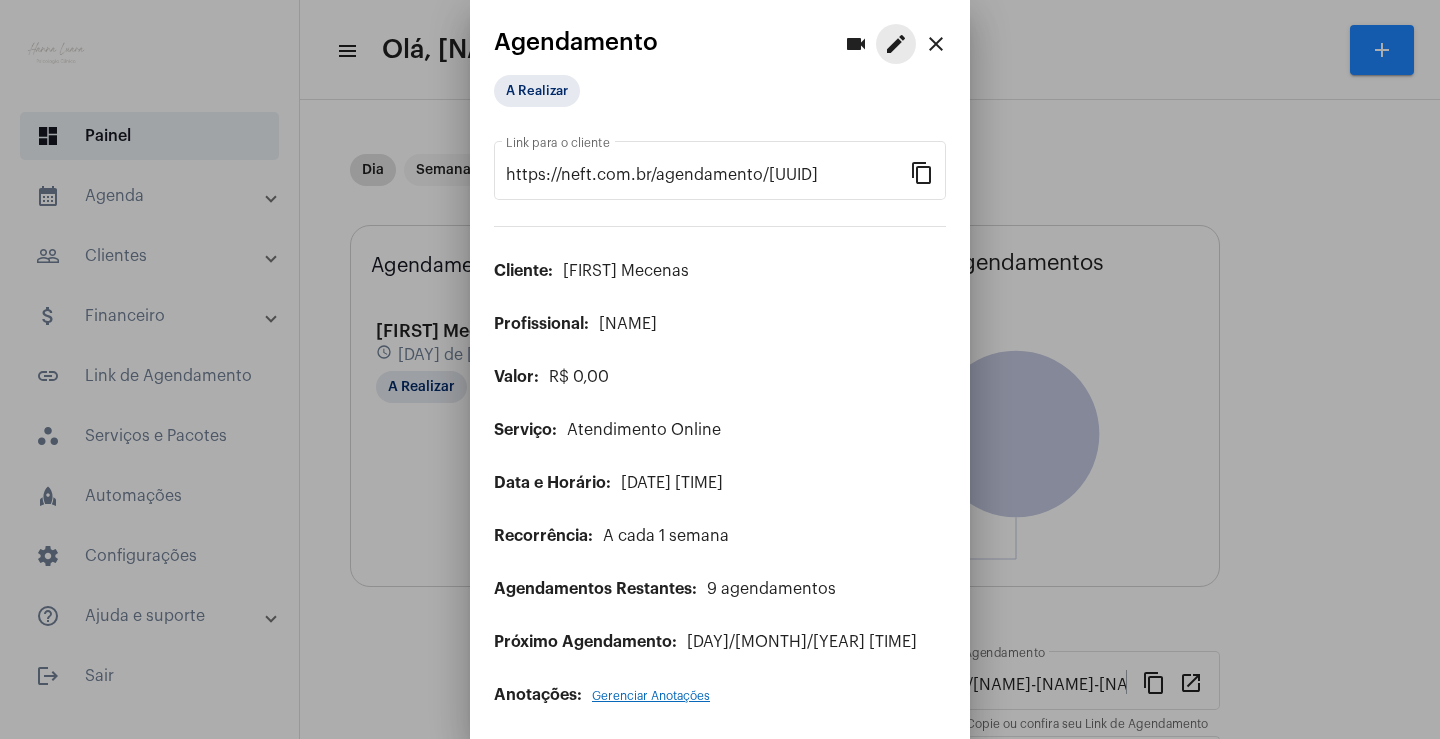 click on "edit" at bounding box center [896, 44] 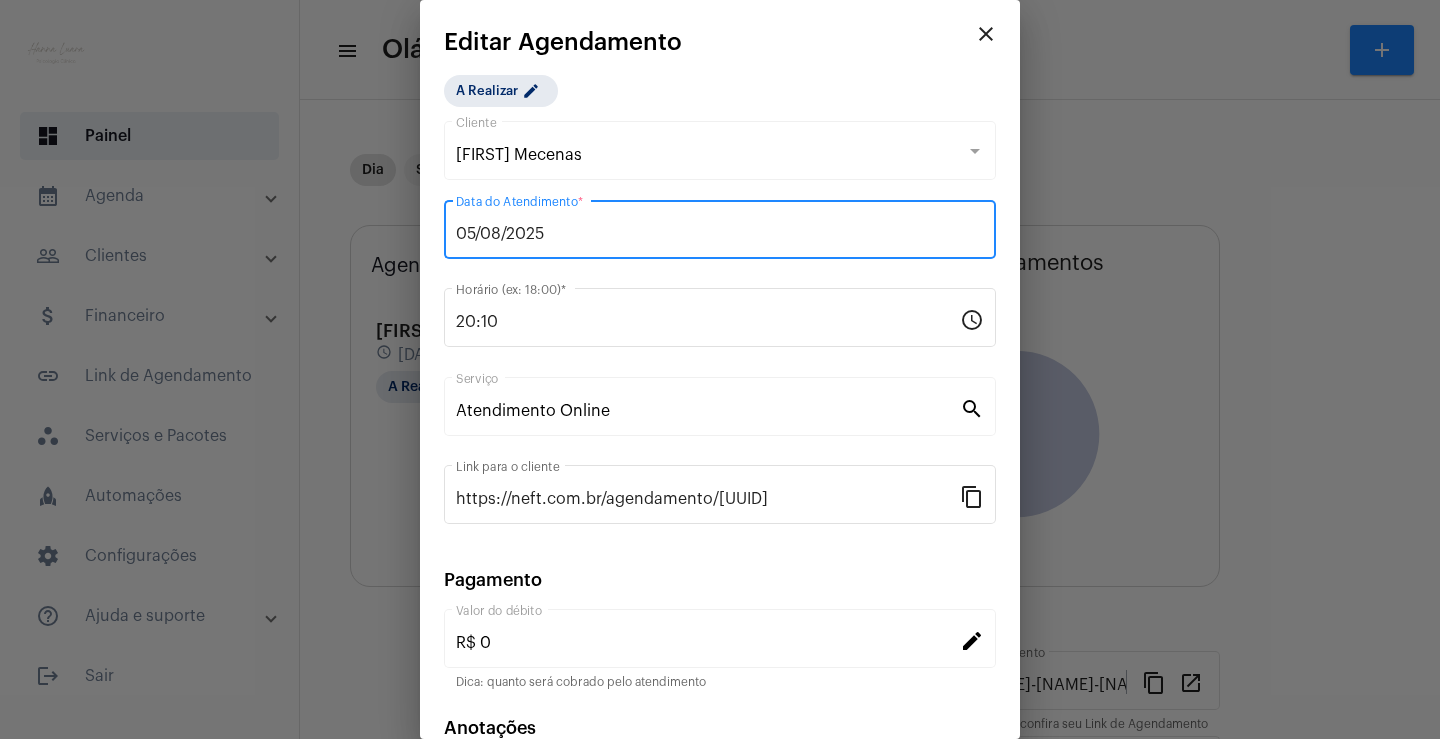 click on "05/08/2025" at bounding box center [720, 234] 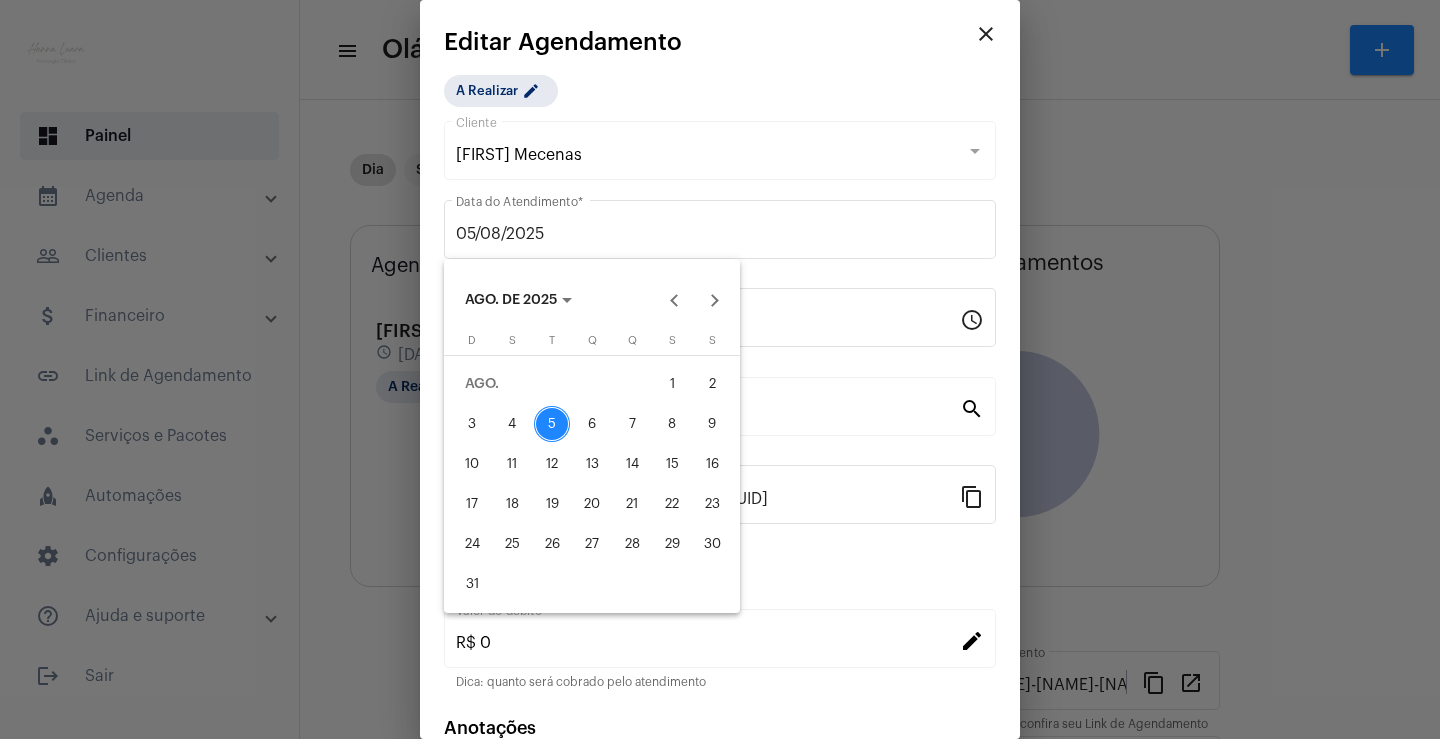 click on "6" at bounding box center (592, 424) 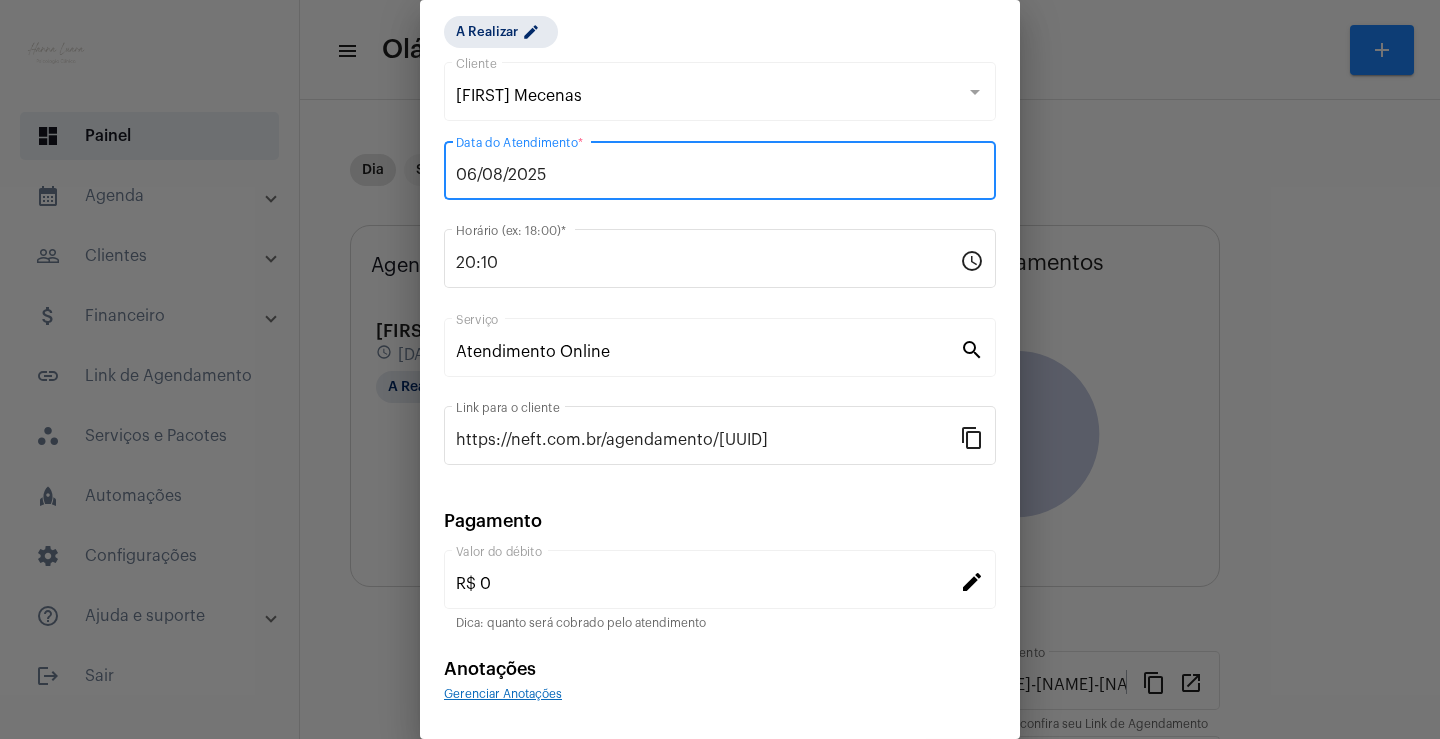 scroll, scrollTop: 122, scrollLeft: 0, axis: vertical 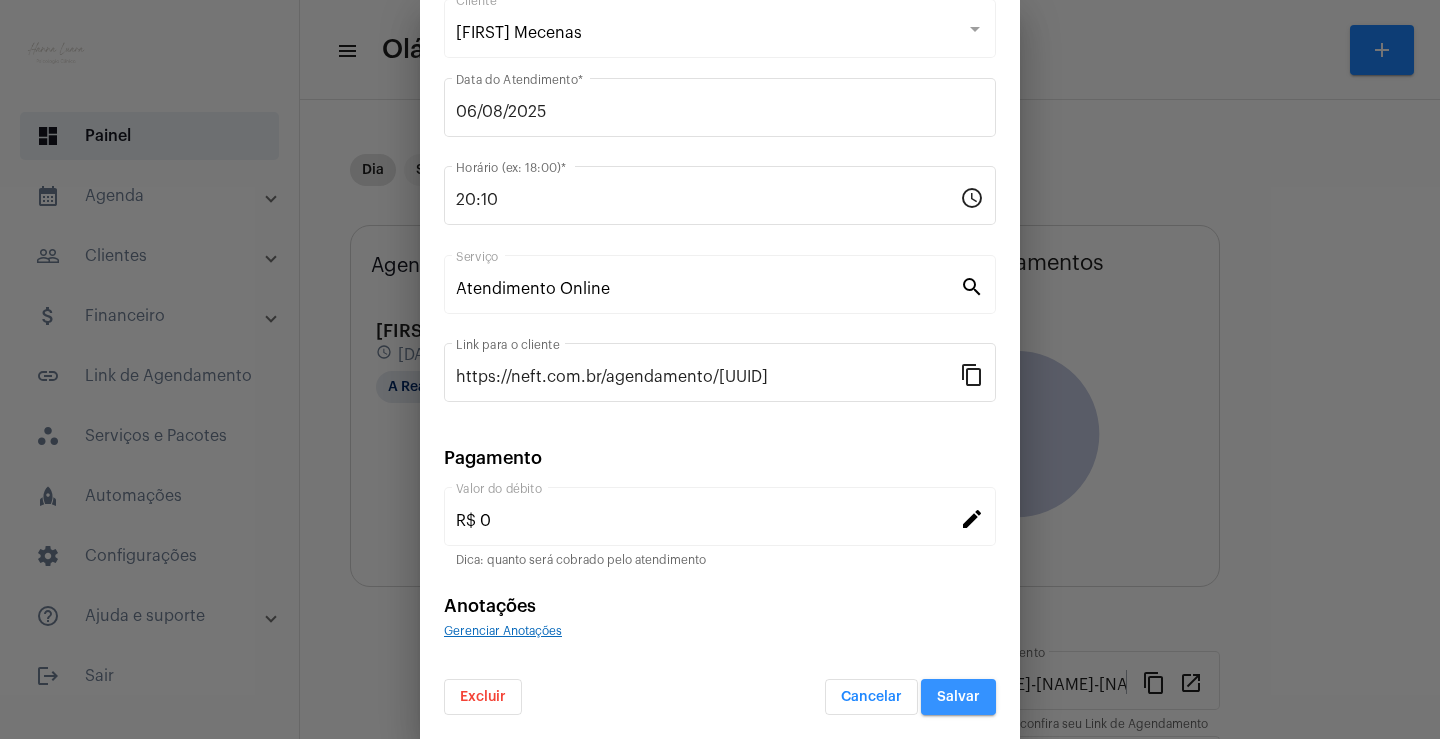 click on "Salvar" at bounding box center (958, 697) 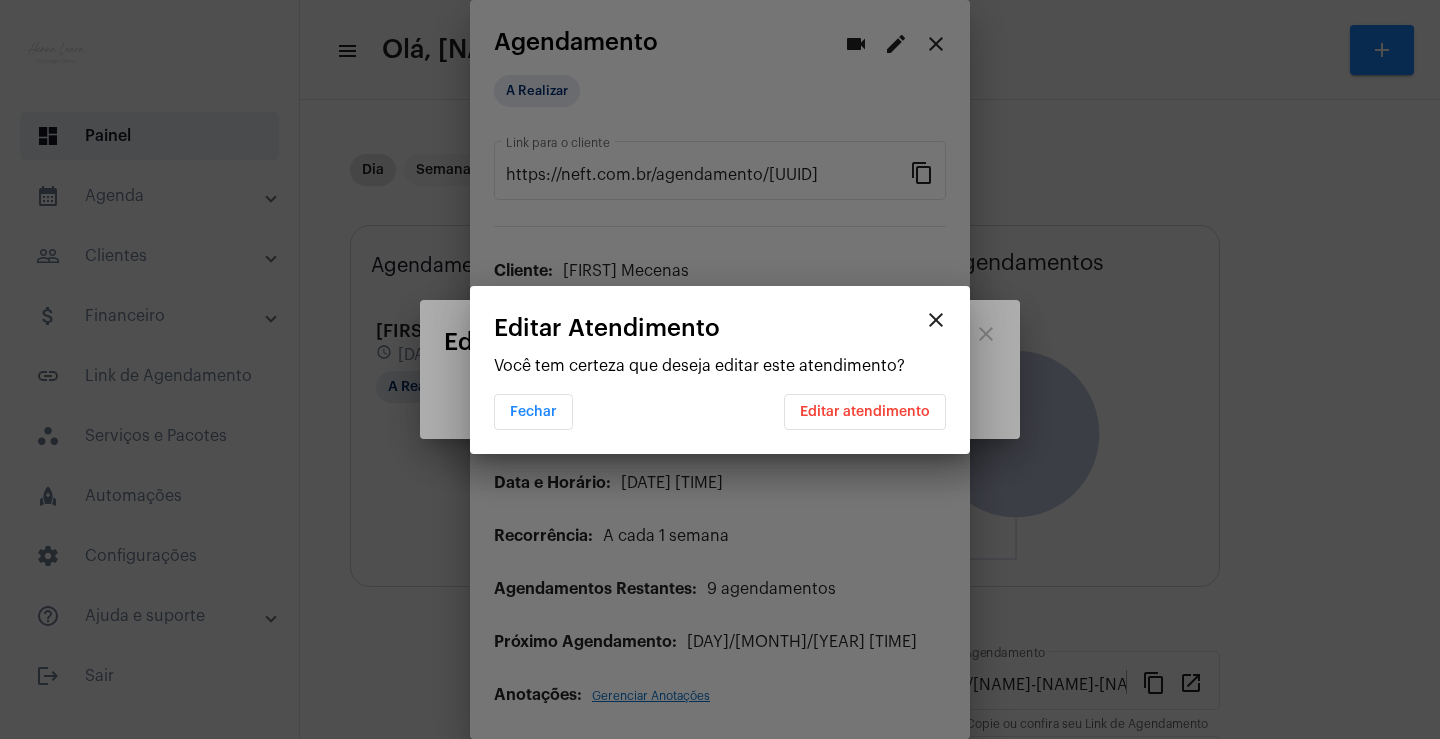 scroll, scrollTop: 0, scrollLeft: 0, axis: both 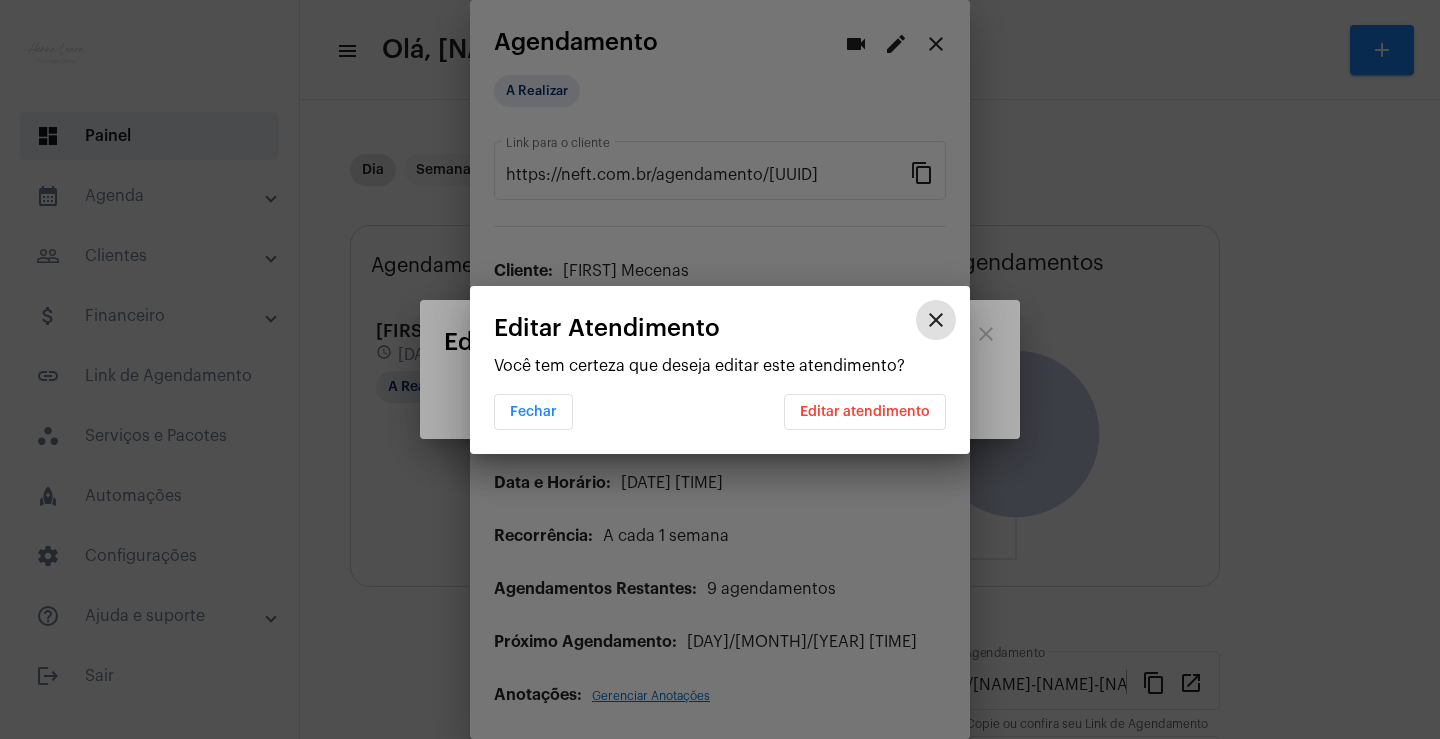 click on "Editar atendimento" at bounding box center [865, 412] 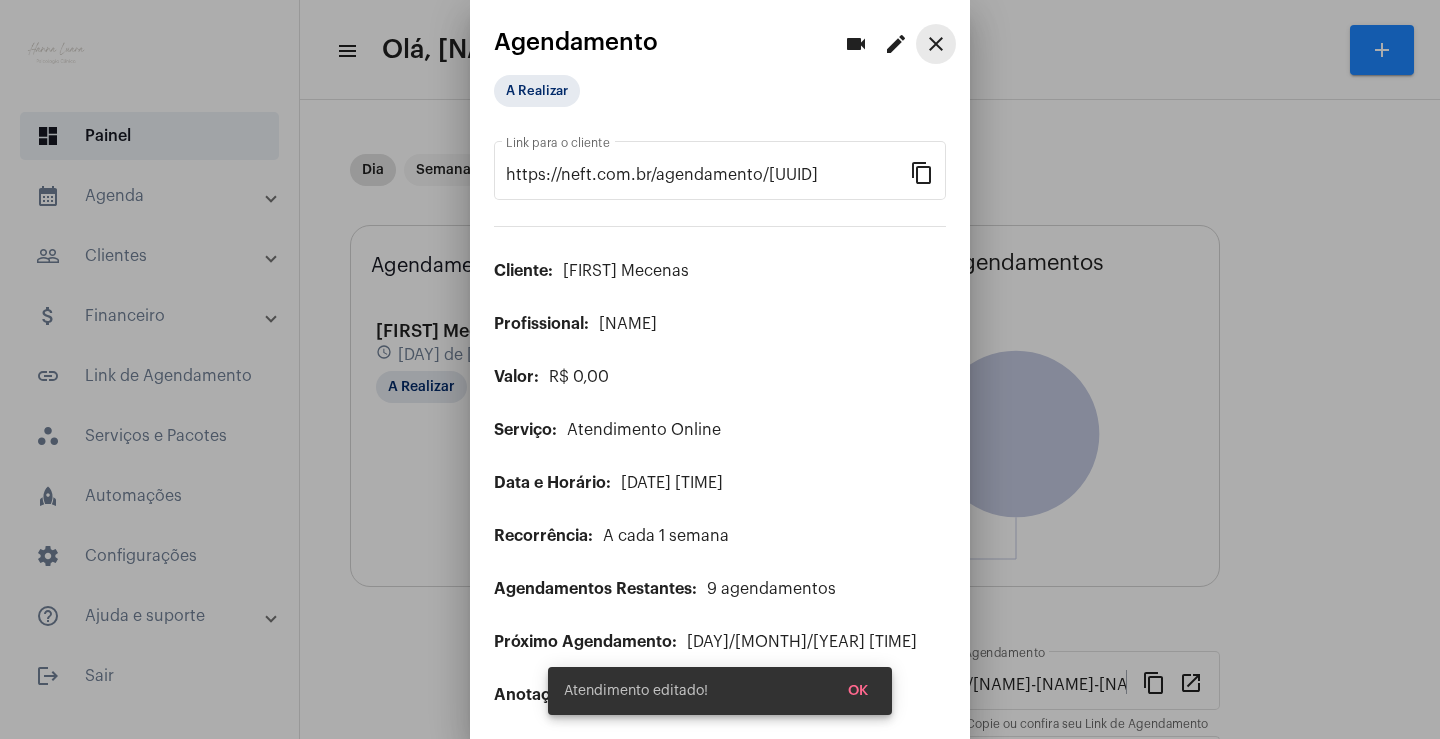 click on "close" at bounding box center [936, 44] 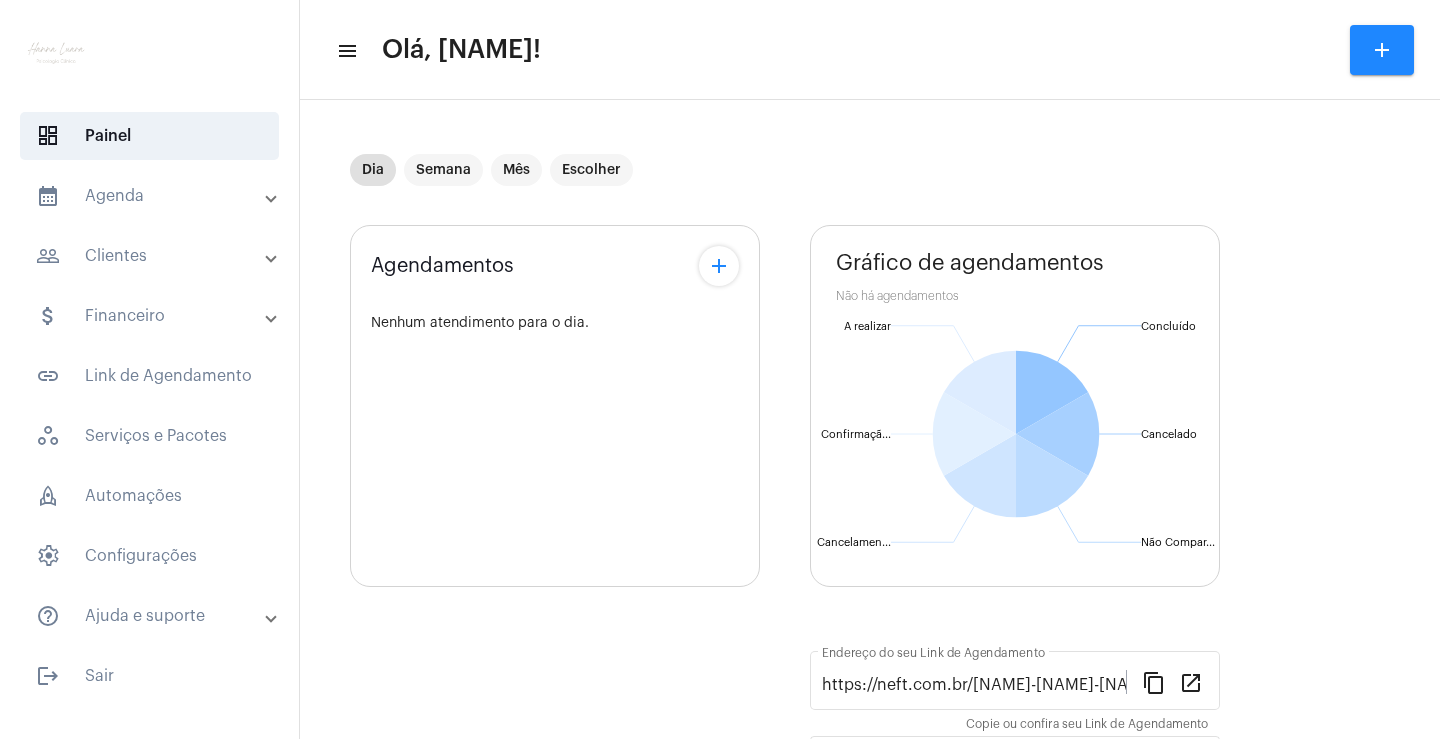 click on "people_outline  Clientes" at bounding box center [151, 256] 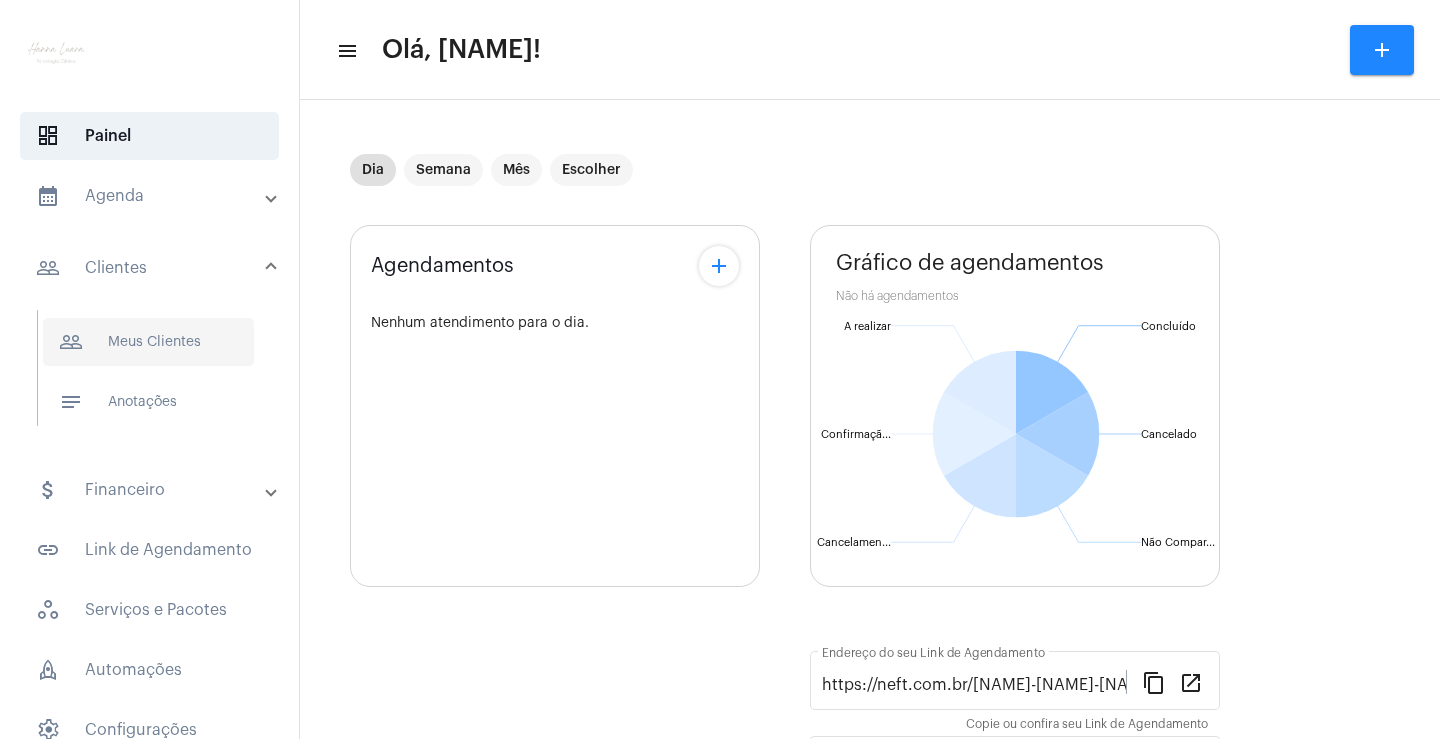 click on "people_outline  Meus Clientes" at bounding box center [148, 342] 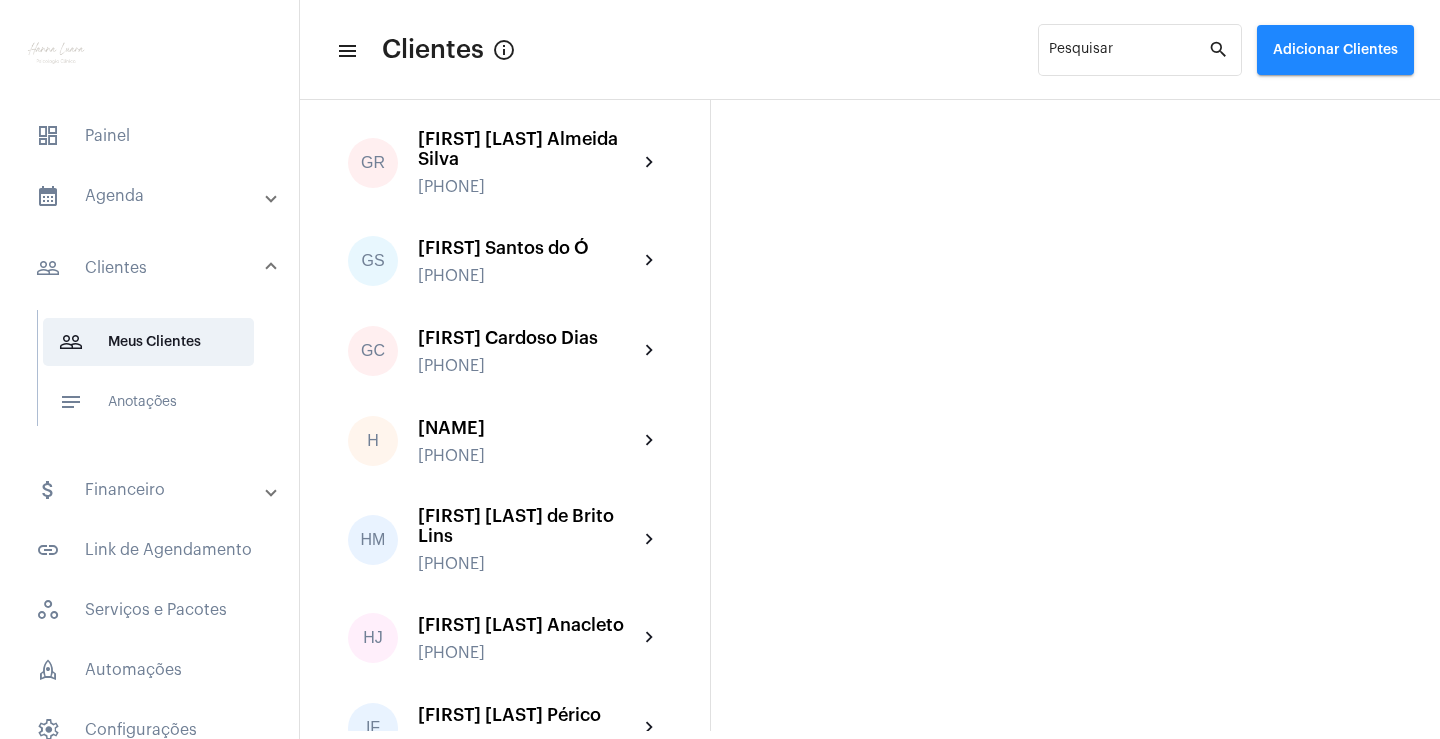 scroll, scrollTop: 1000, scrollLeft: 0, axis: vertical 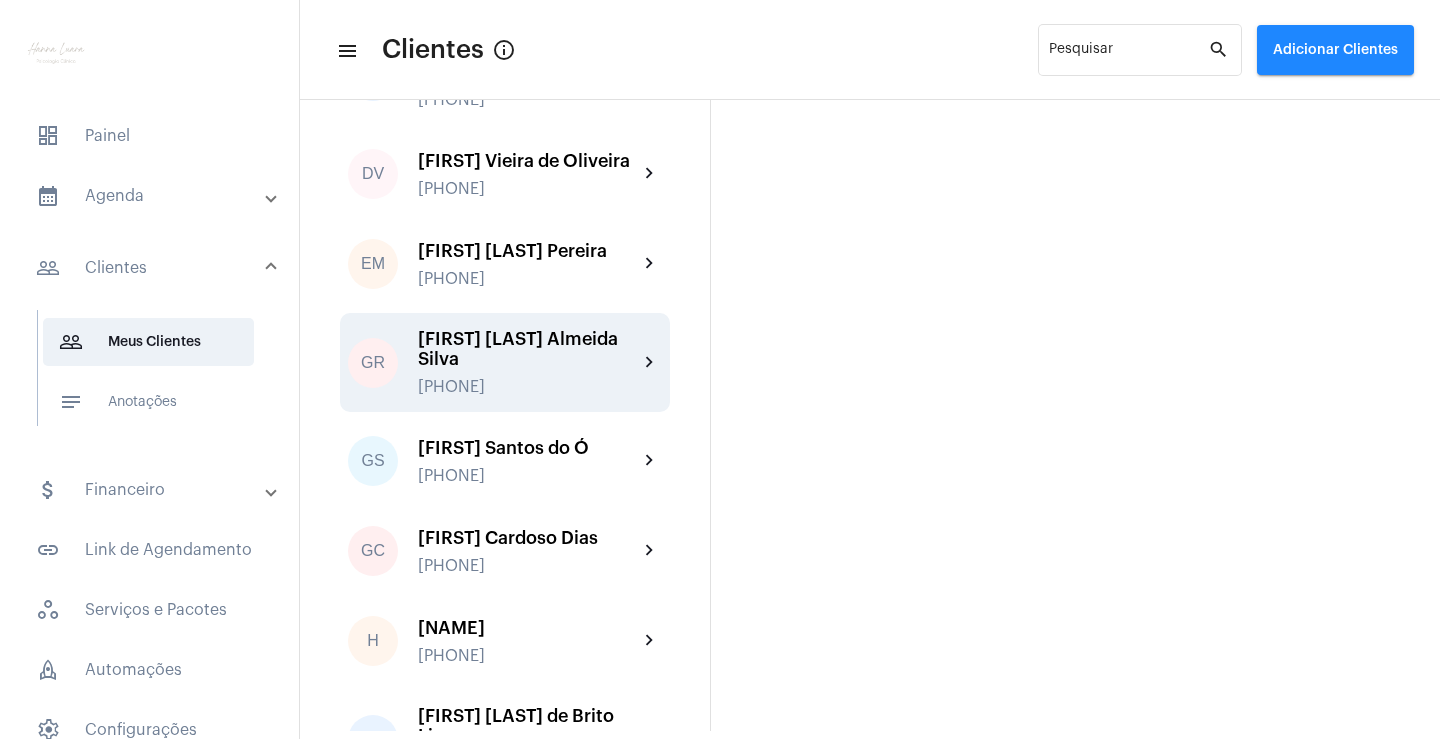 click on "[FIRST] [LAST] Almeida Silva" 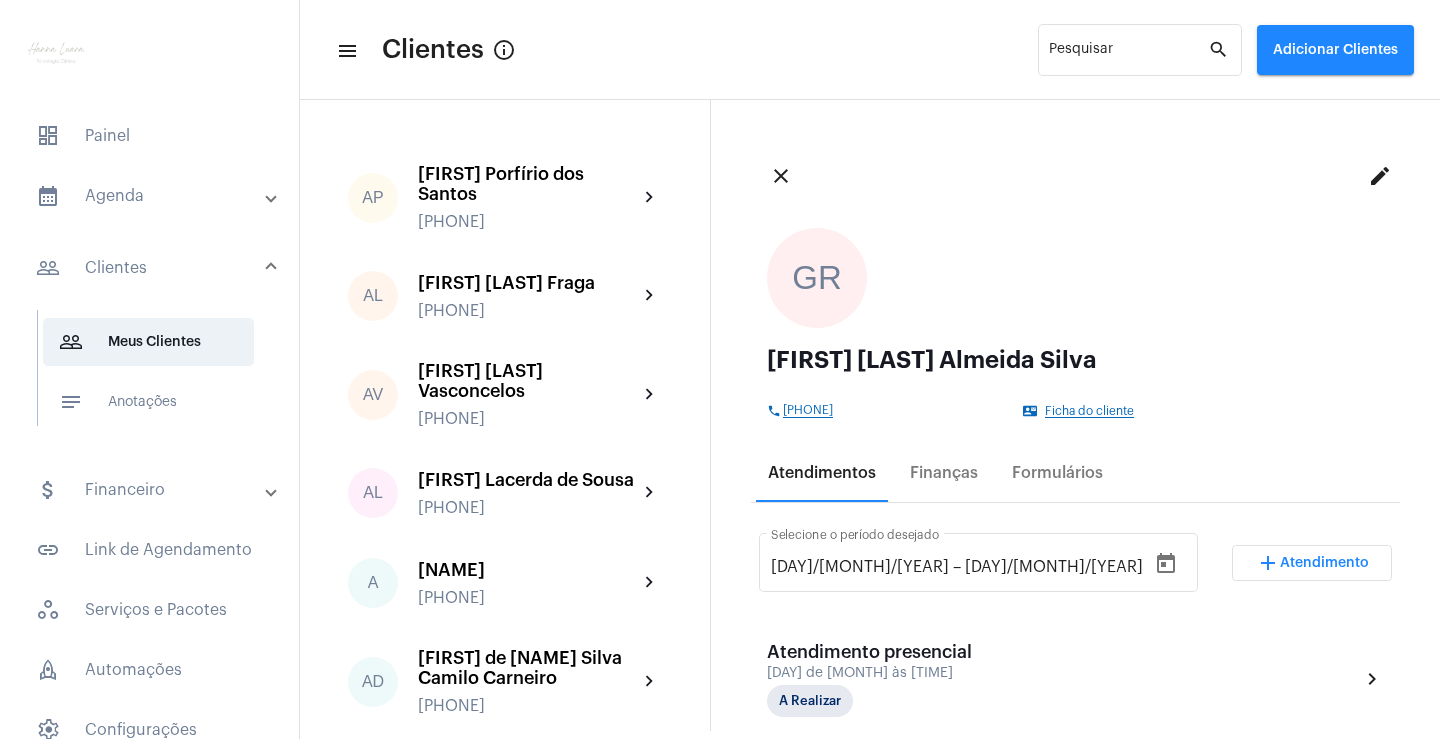 click on "Atendimentos" at bounding box center [822, 473] 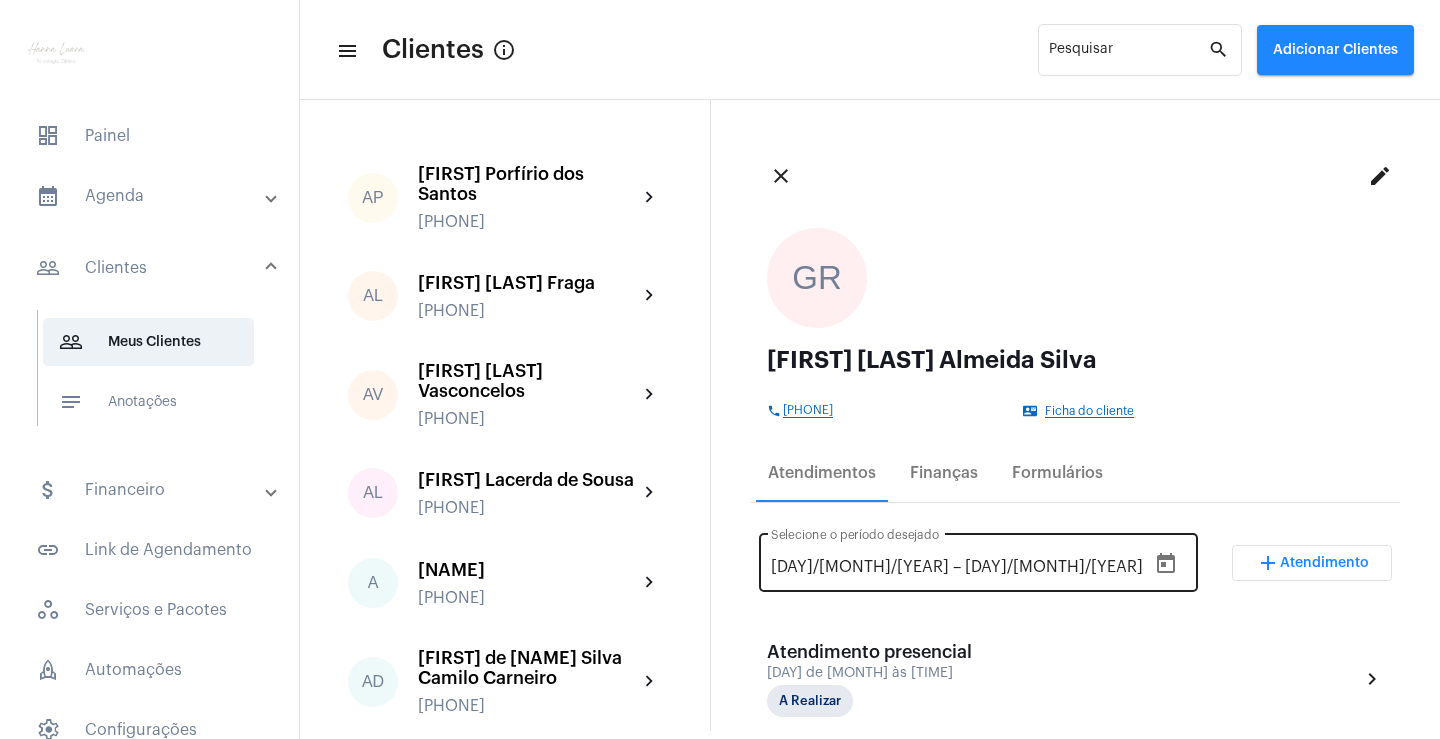 click 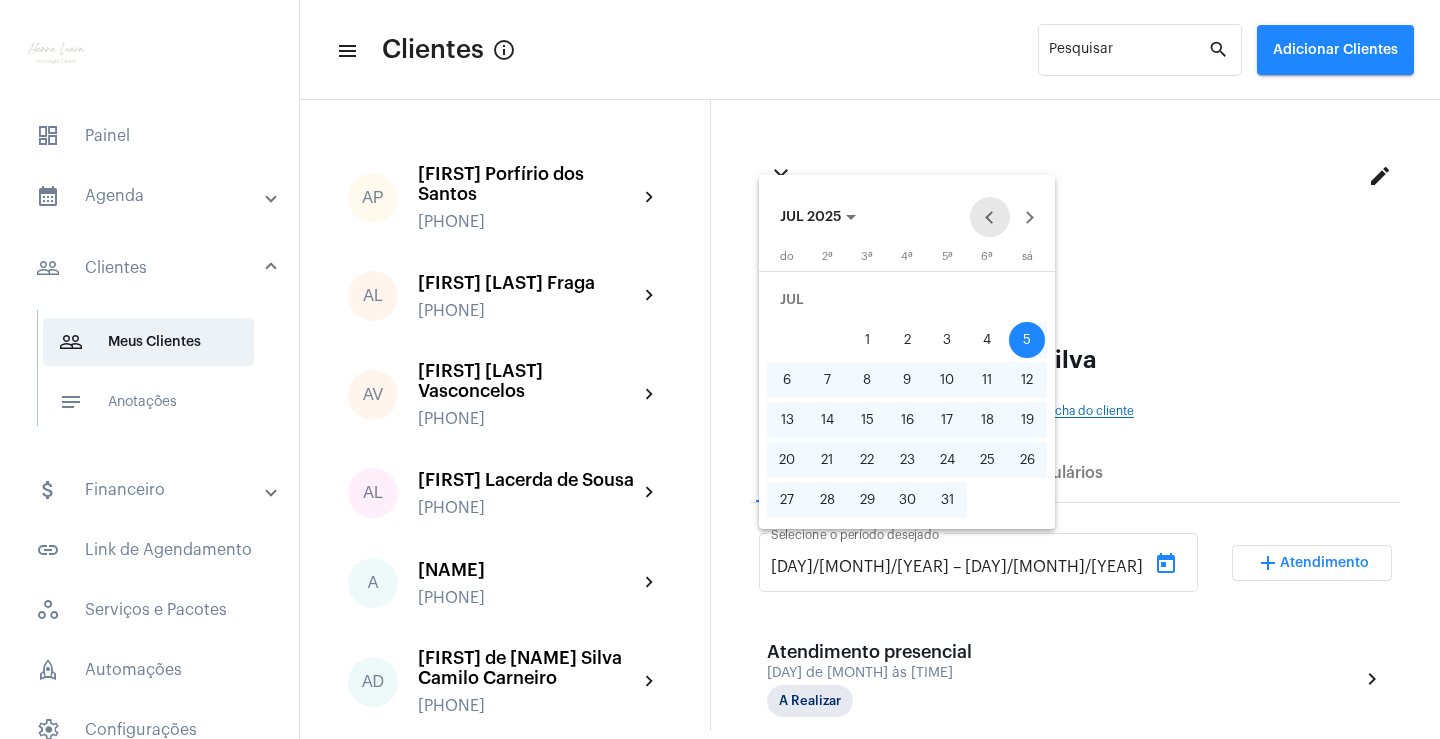 click at bounding box center [990, 217] 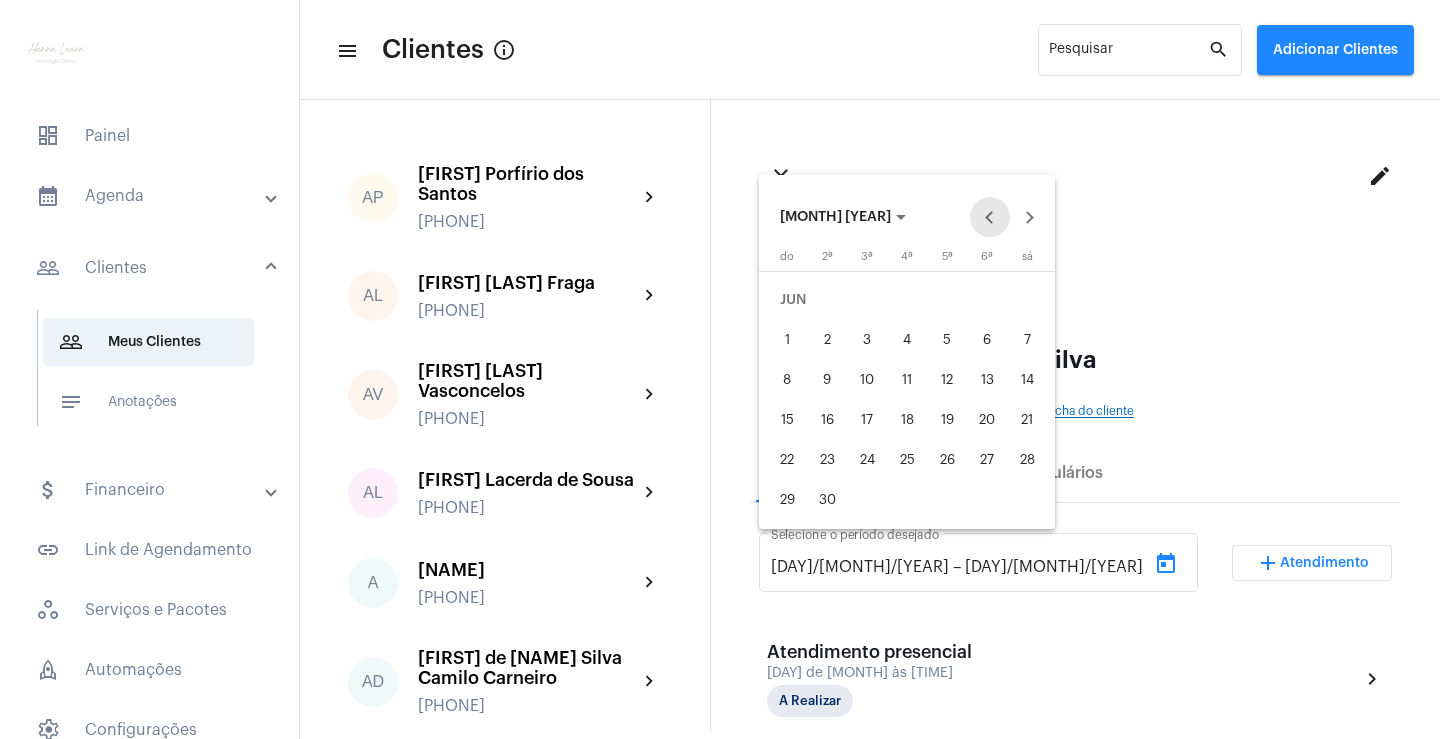 click at bounding box center [990, 217] 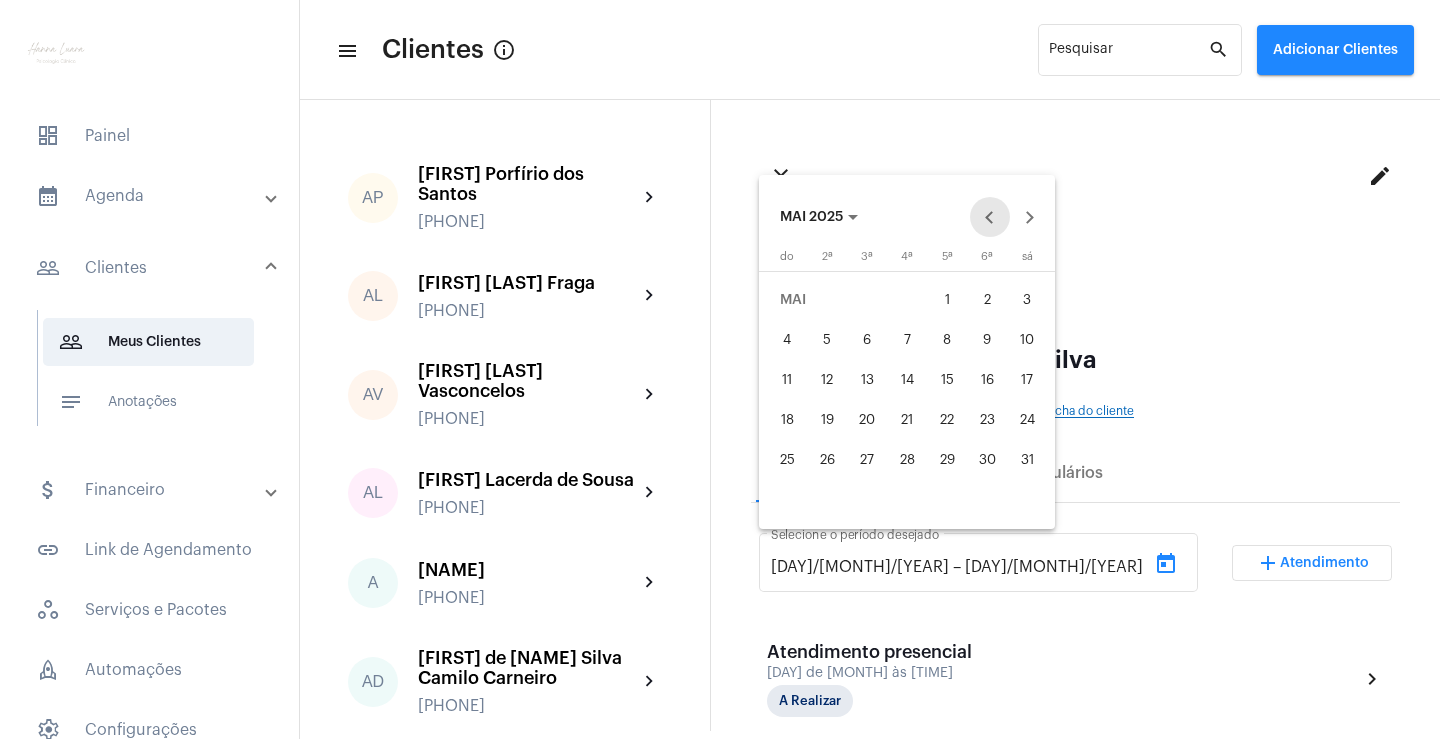 click at bounding box center [990, 217] 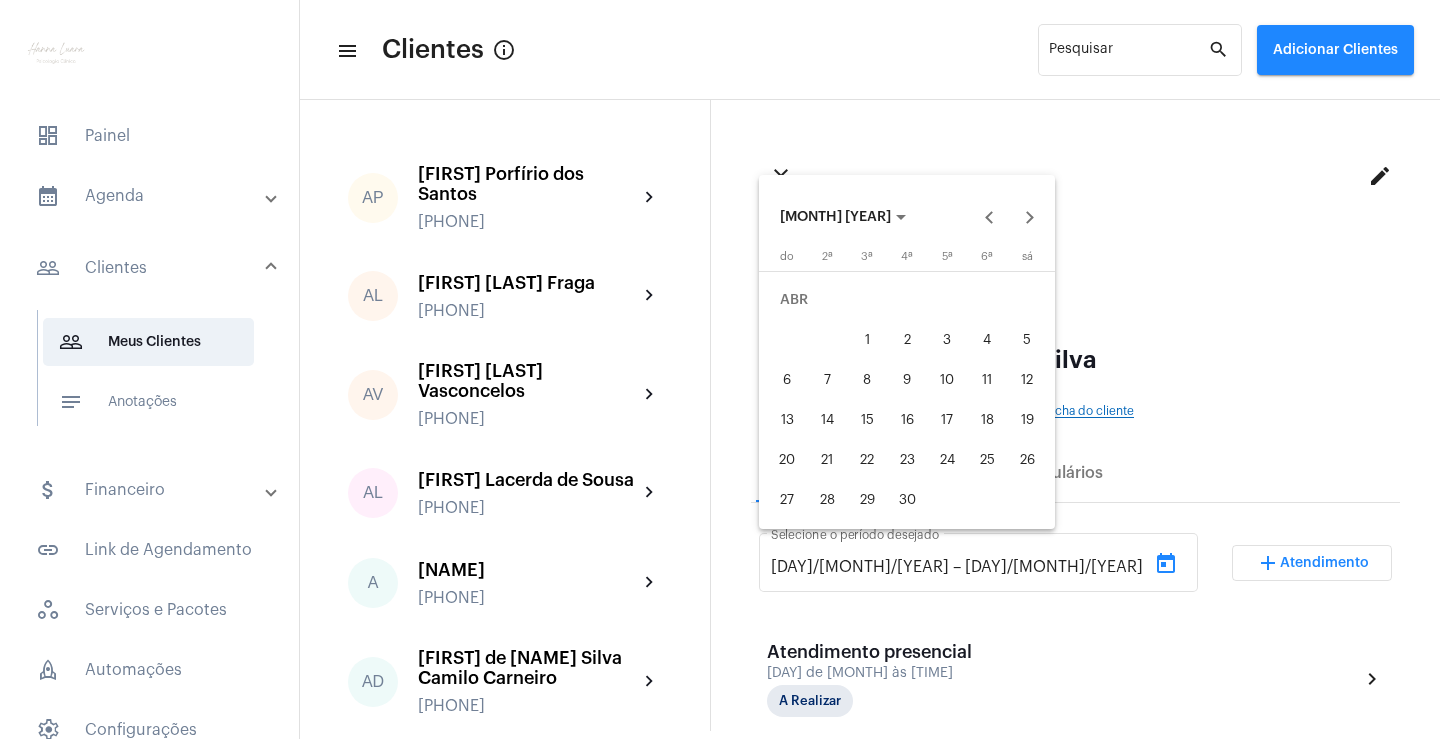 click on "1" at bounding box center [867, 340] 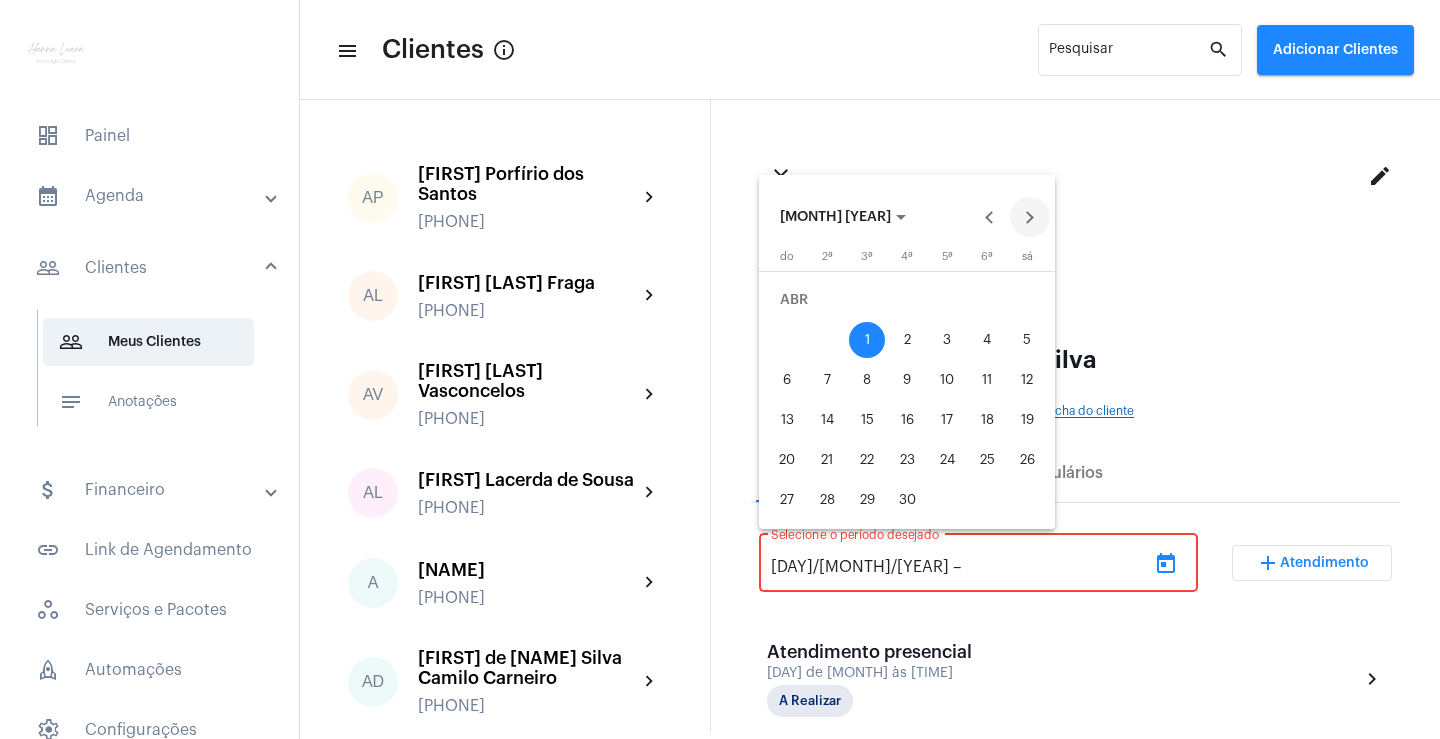 click at bounding box center (1030, 217) 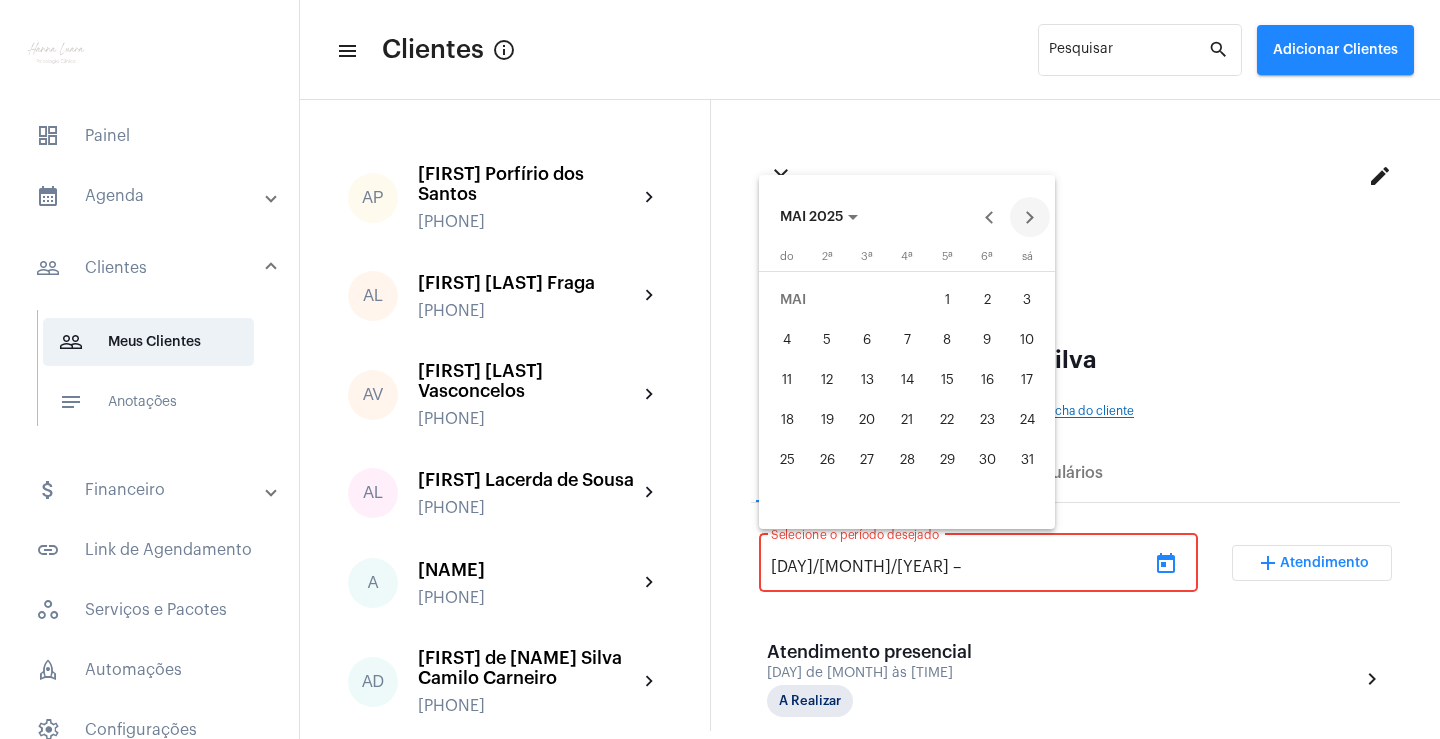click at bounding box center (1030, 217) 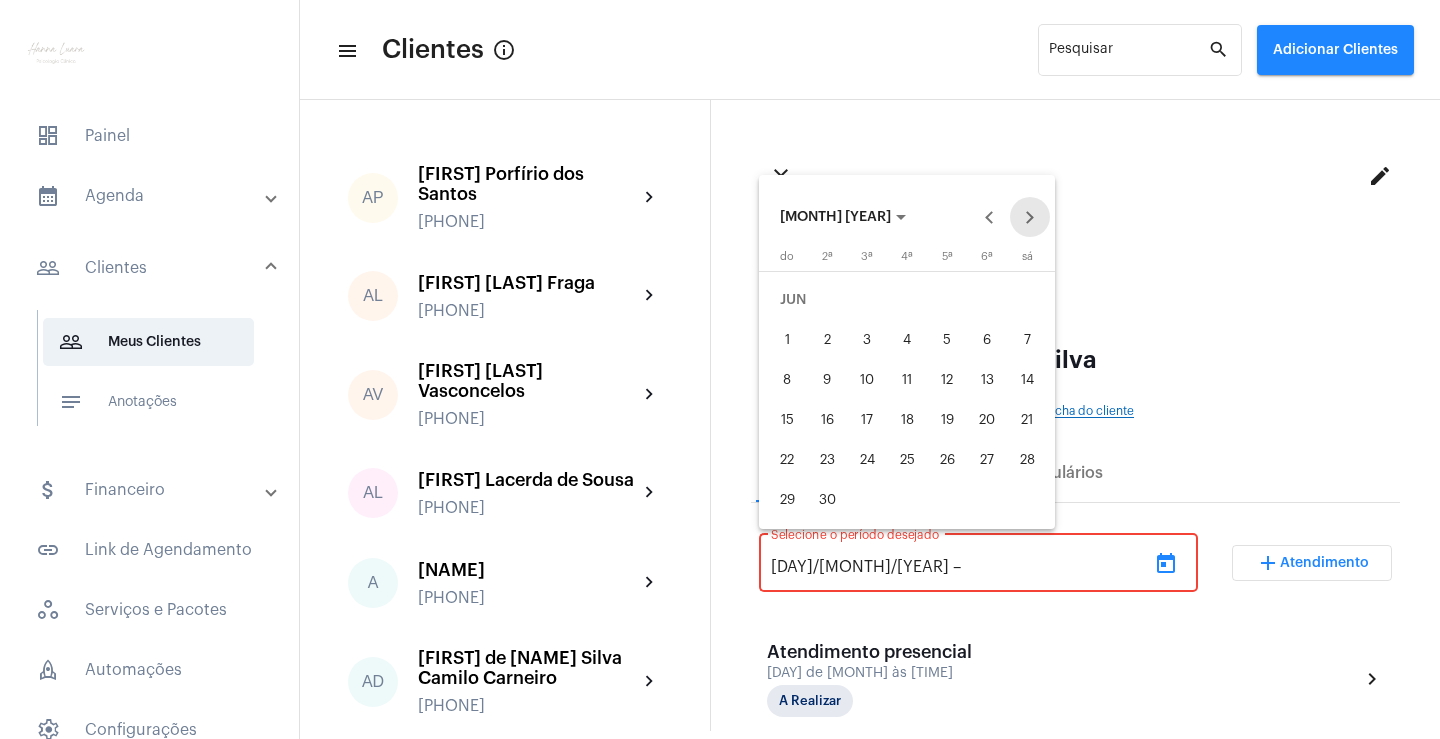 click at bounding box center [1030, 217] 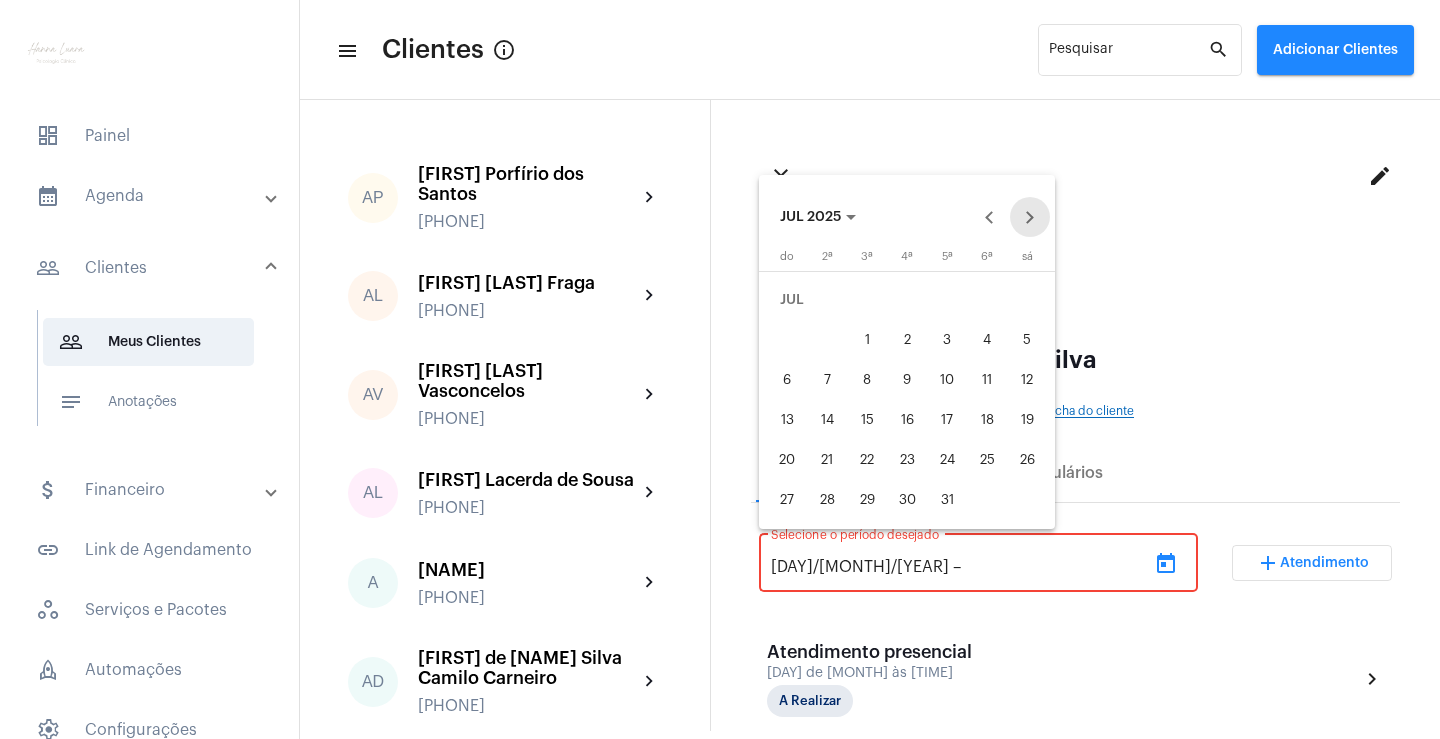 click at bounding box center [1030, 217] 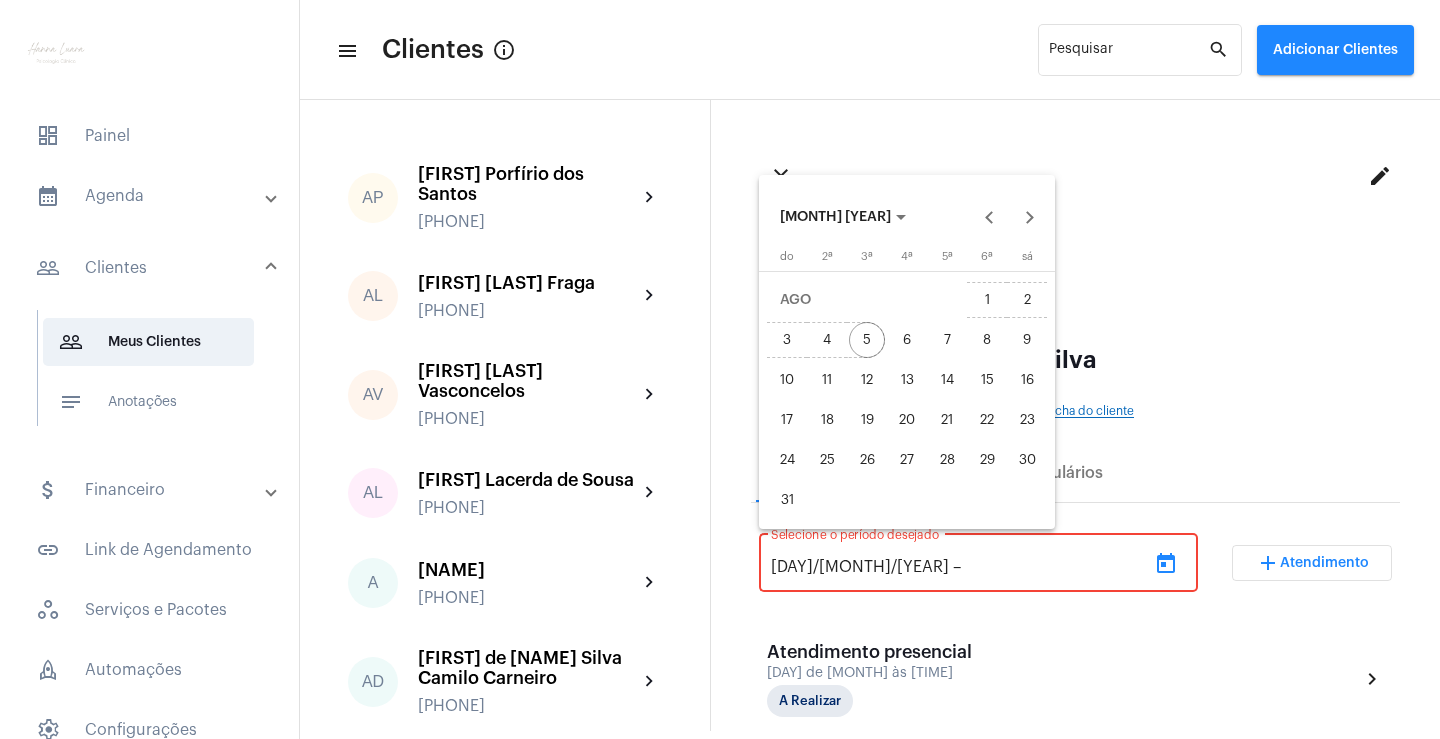 click on "5" at bounding box center (867, 340) 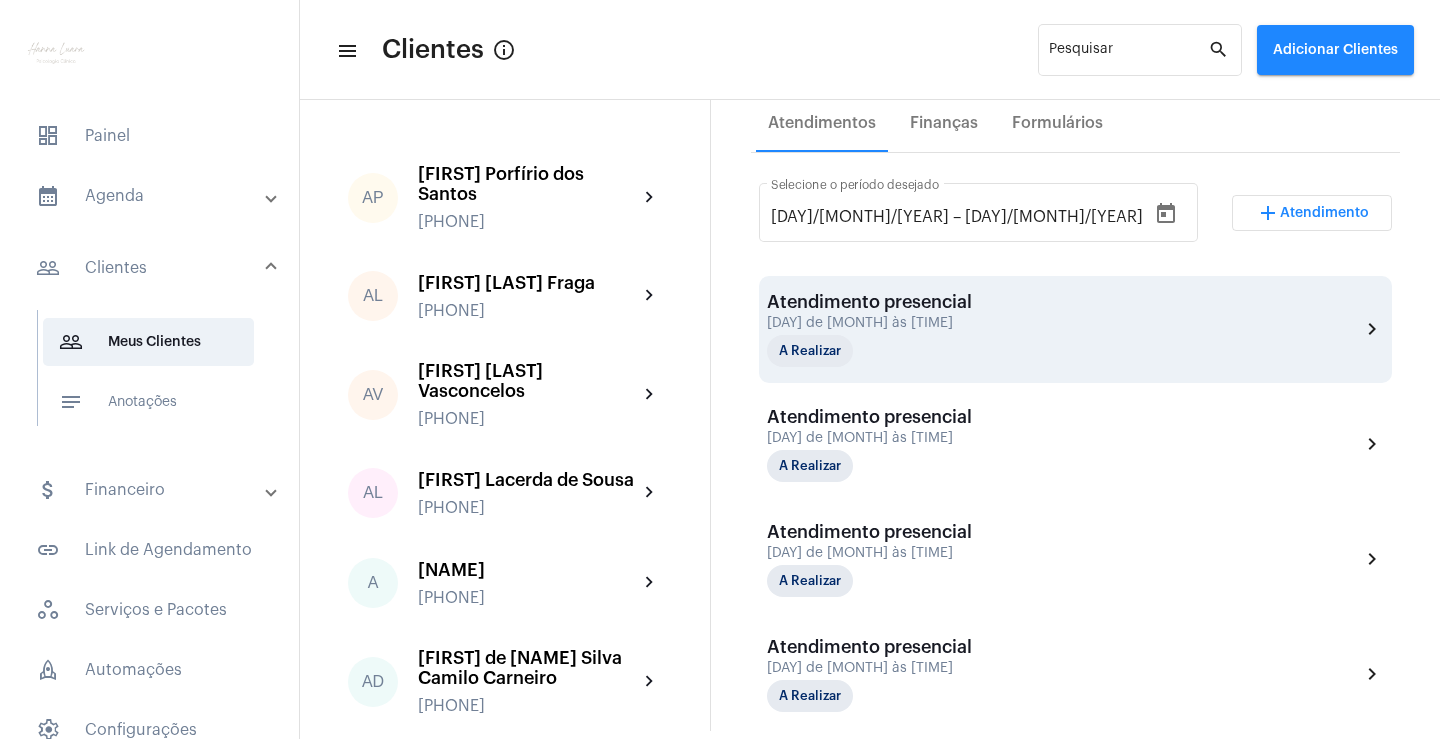 scroll, scrollTop: 18, scrollLeft: 0, axis: vertical 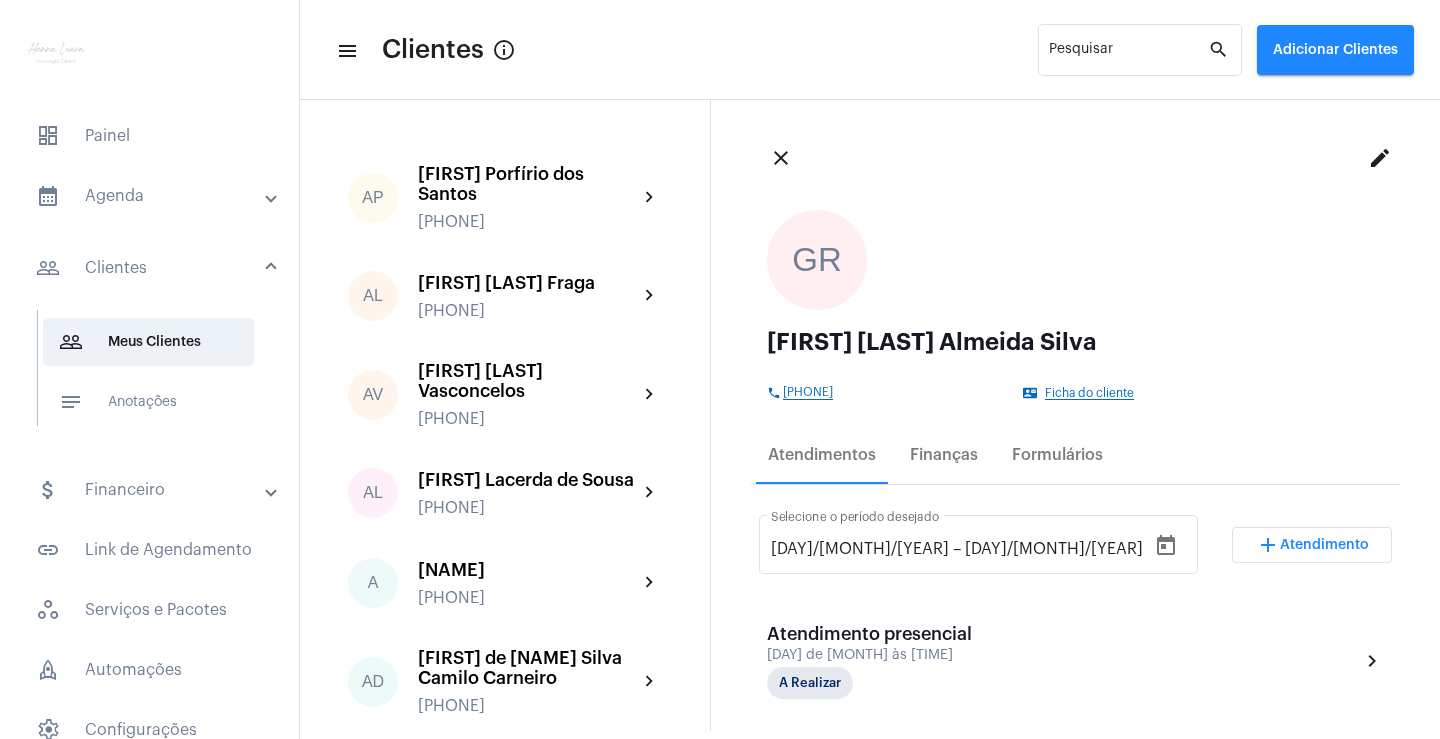 drag, startPoint x: 1028, startPoint y: 697, endPoint x: 963, endPoint y: 590, distance: 125.19585 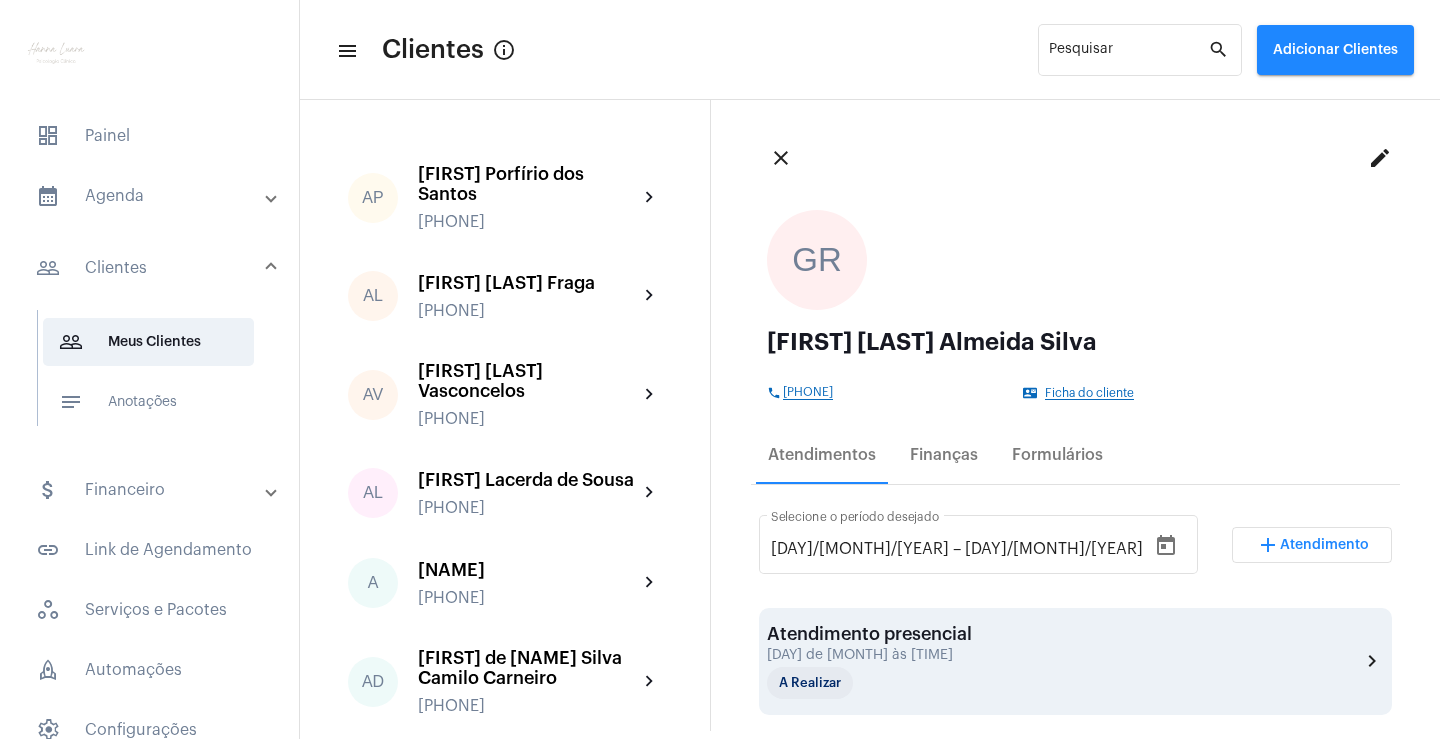 copy on "Selecione o período desejado add Atendimento Atendimento presencial [DAY] de [MONTH] às [TIME] A Realizar chevron_right Atendimento presencial [DAY] de [MONTH] às [TIME] A Realizar chevron_right Atendimento presencial [DAY] de [MONTH] às [TIME] A Realizar chevron_right Atendimento presencial [DAY] de [MONTH] às [TIME] A Realizar chevron_right Atendimento presencial [DAY] de [MONTH] às [TIME] A Realizar chevron_right Atendimento presencial [DAY] de [MONTH] às [TIME] A Realizar chevron_right Atendimento presencial [DAY] de [MONTH] às [TIME] A Realizar chevron_right Atendimento presencial [DAY] de [MONTH] às [TIME] A Realizar chevron_right Atendimento presencial [DAY] de [MONTH] às [TIME] Não compareceu chevron_right Atendimento presencial [DAY] de [MONTH] às [TIME] A Realizar chevron_right Atendimento presencial [DAY] de [MONTH] às [TIME] A Realizar" 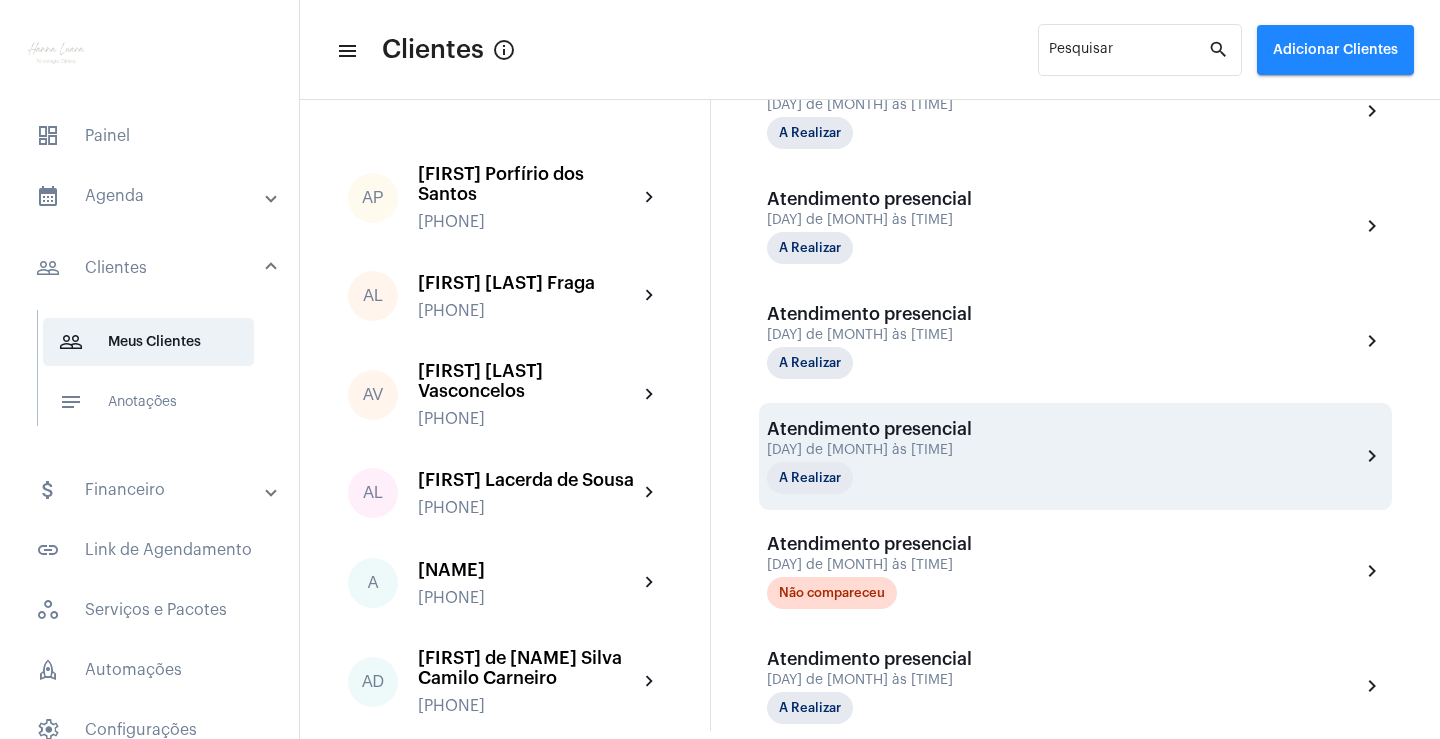 scroll, scrollTop: 1318, scrollLeft: 0, axis: vertical 